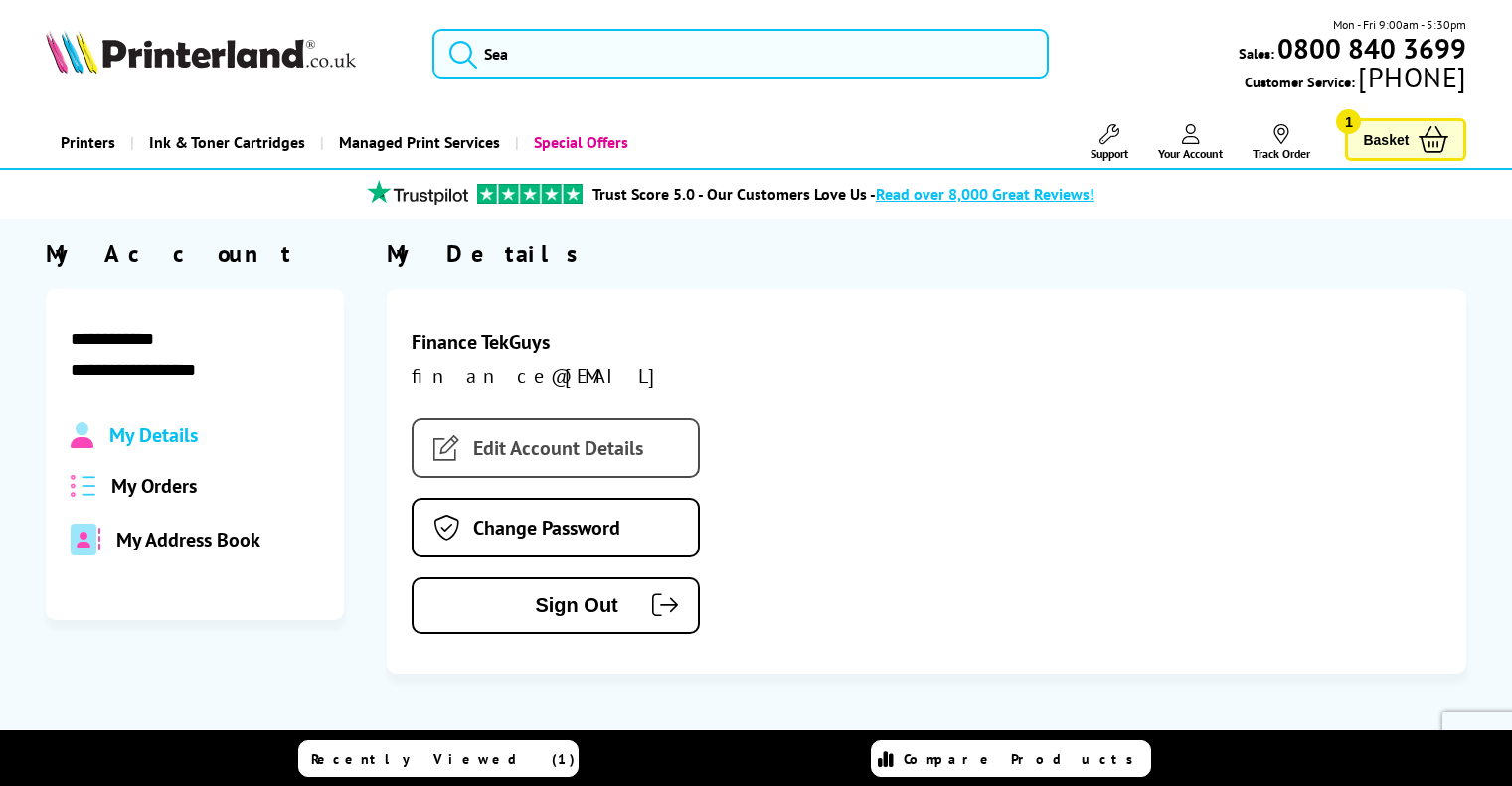 scroll, scrollTop: 0, scrollLeft: 0, axis: both 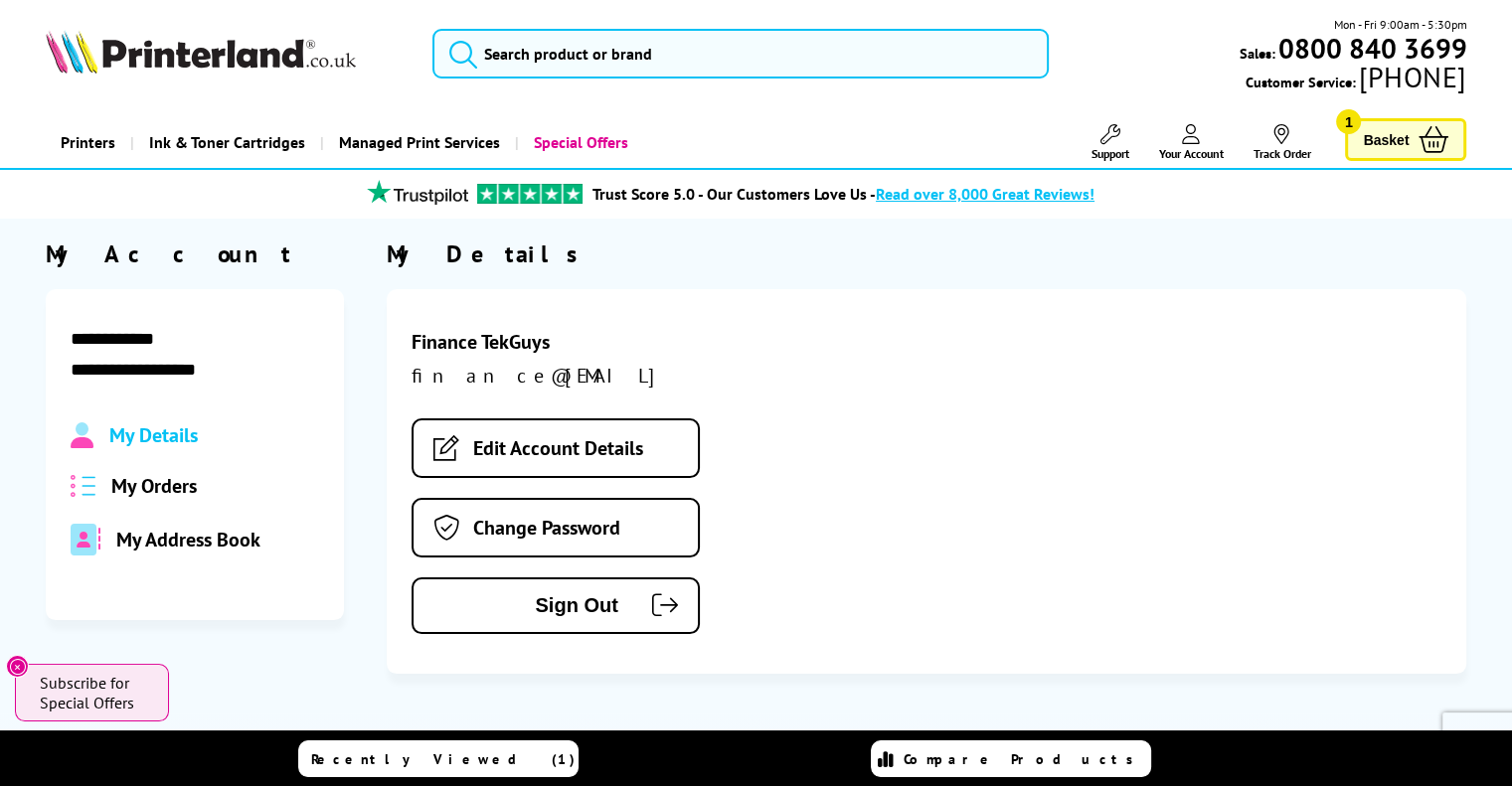 click on "My Orders" at bounding box center [154, 486] 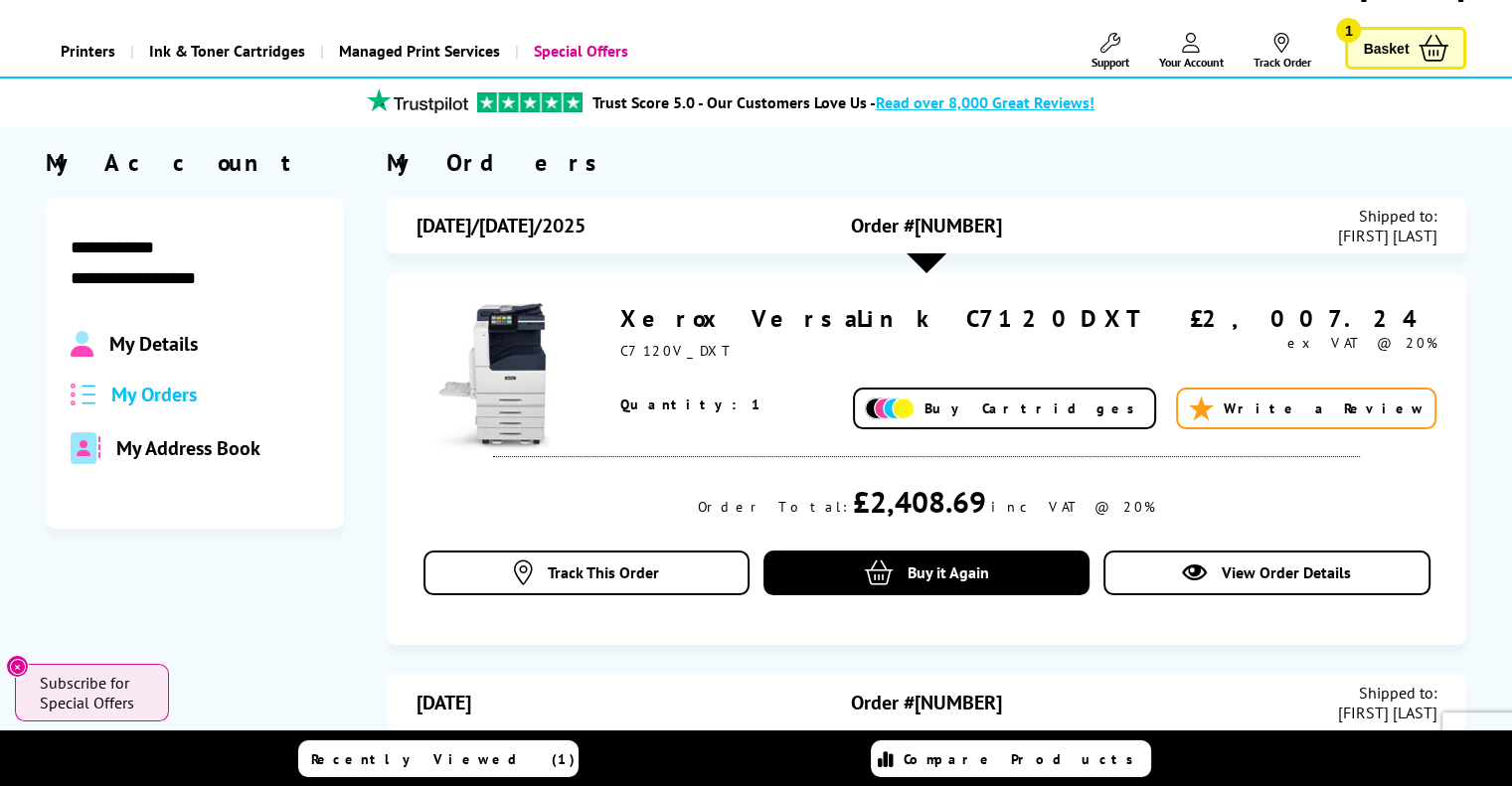 scroll, scrollTop: 0, scrollLeft: 0, axis: both 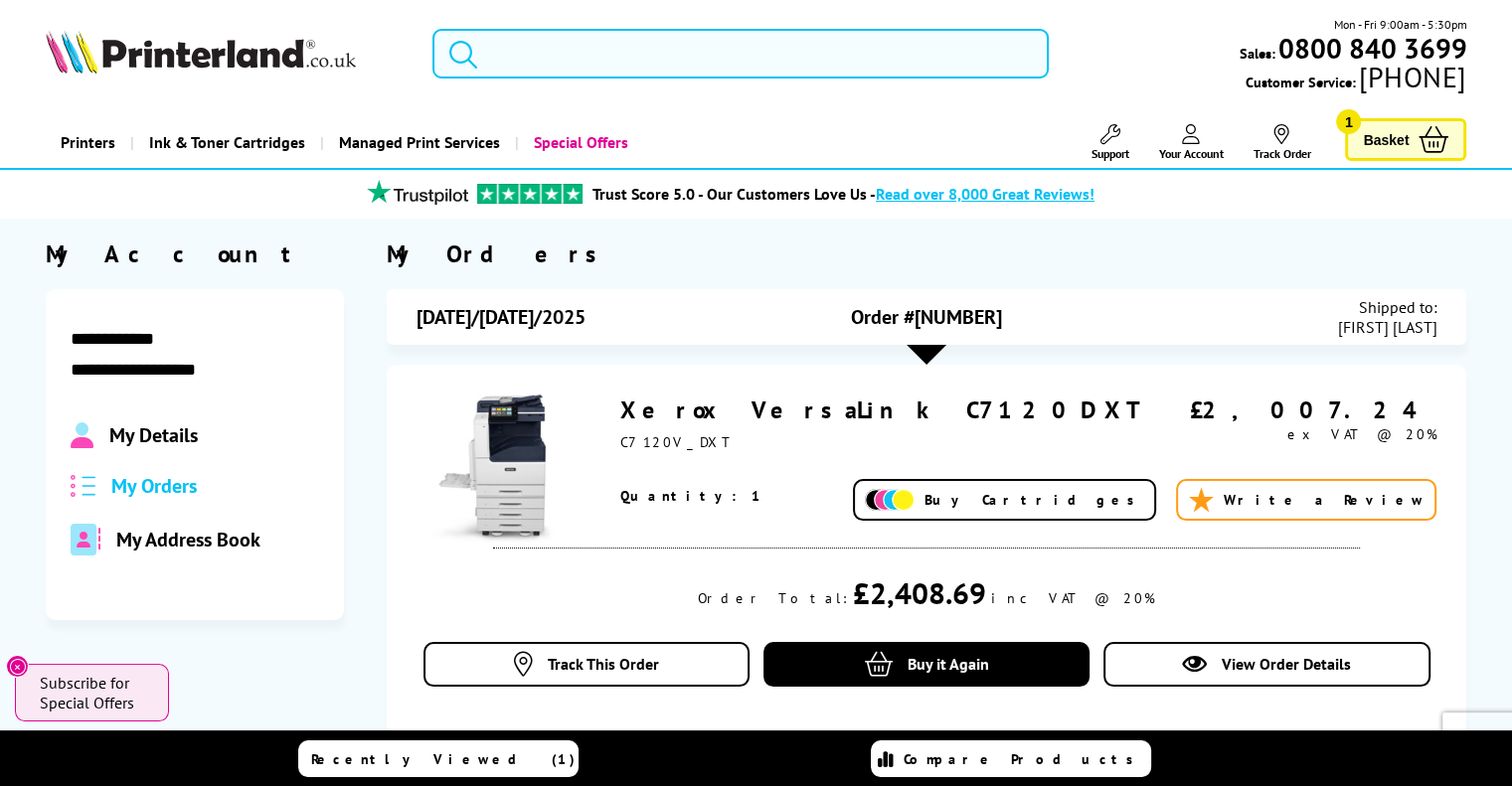 click at bounding box center [741, 54] 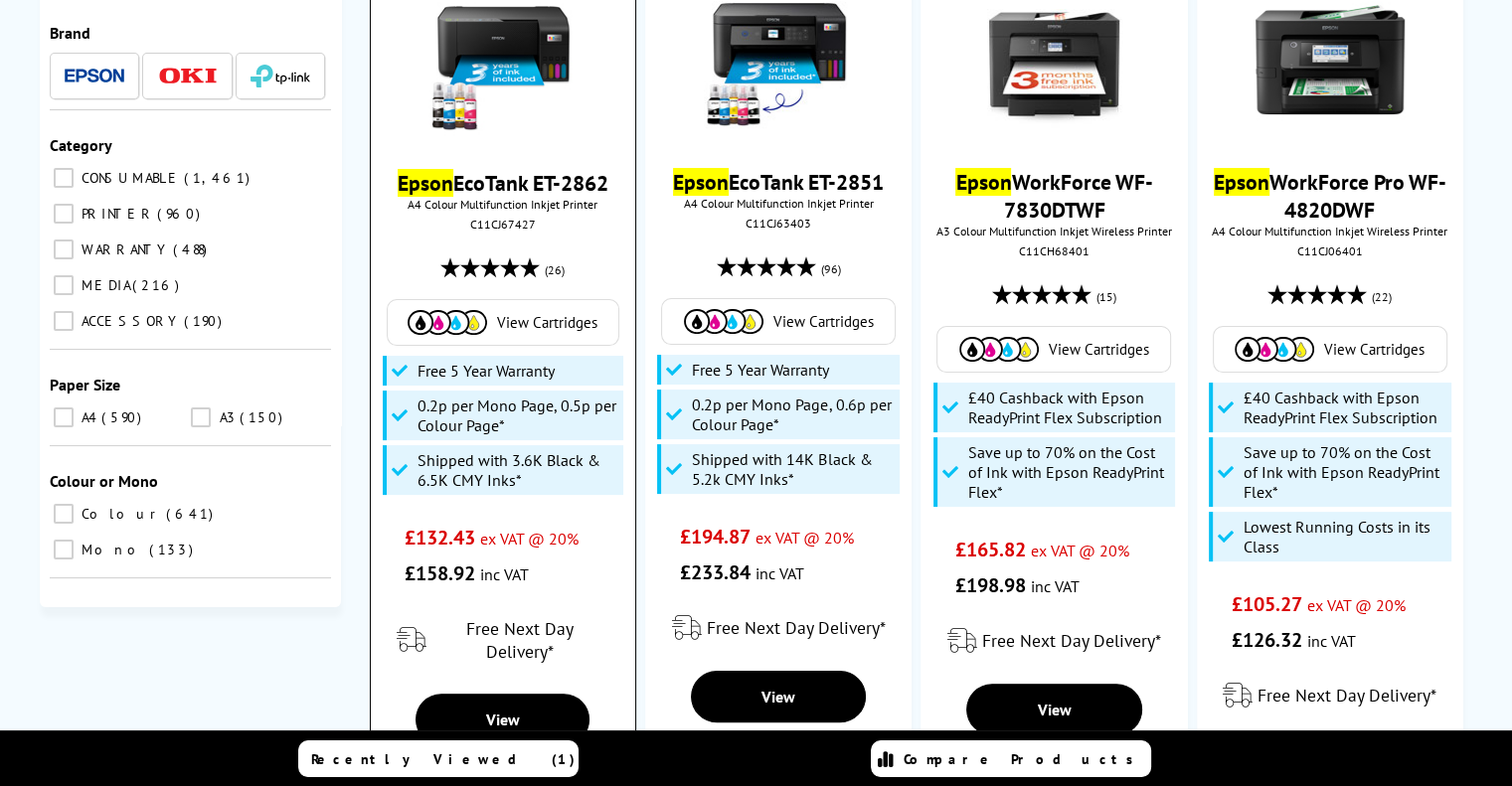 scroll, scrollTop: 282, scrollLeft: 0, axis: vertical 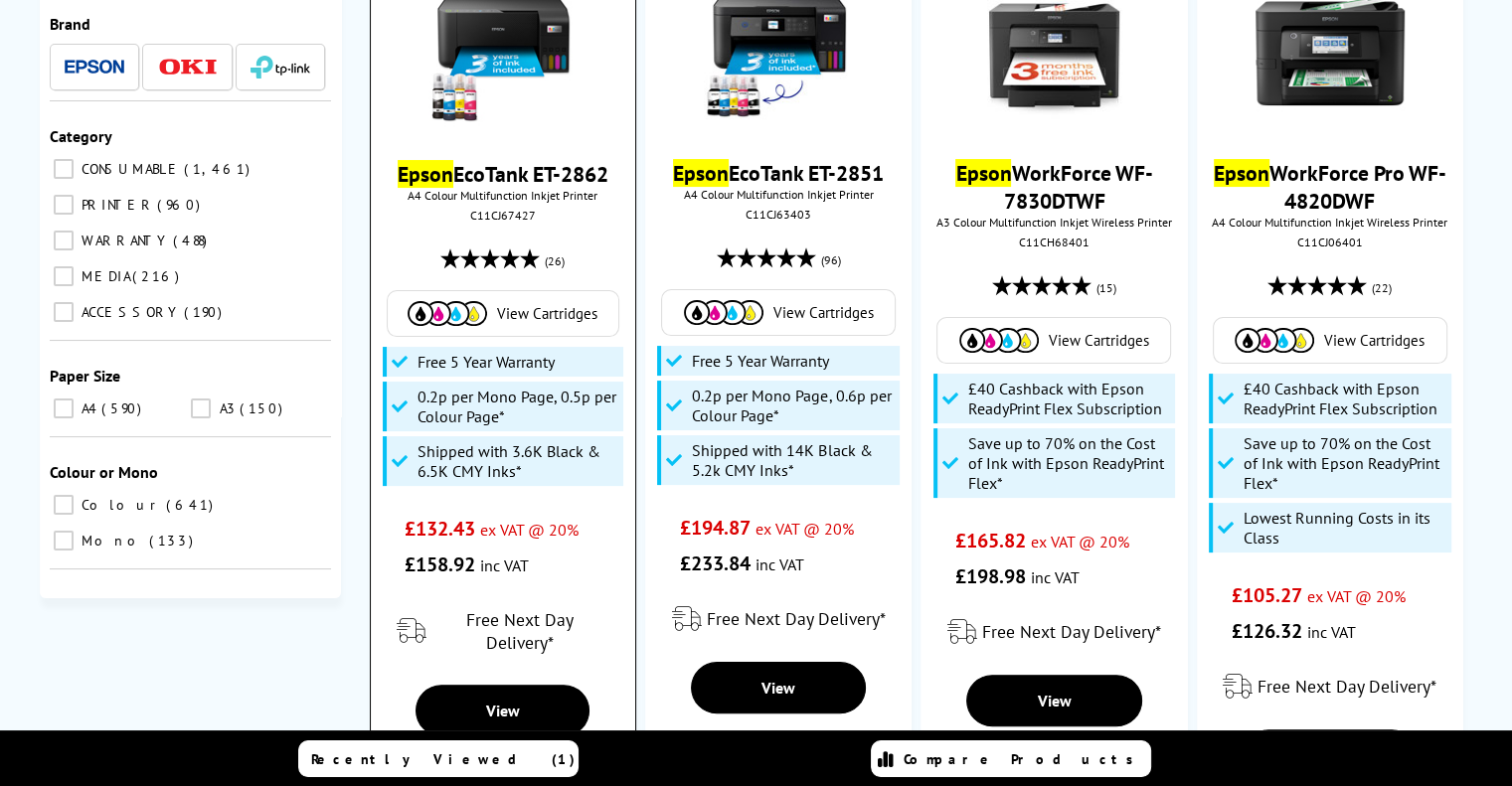 type on "epson" 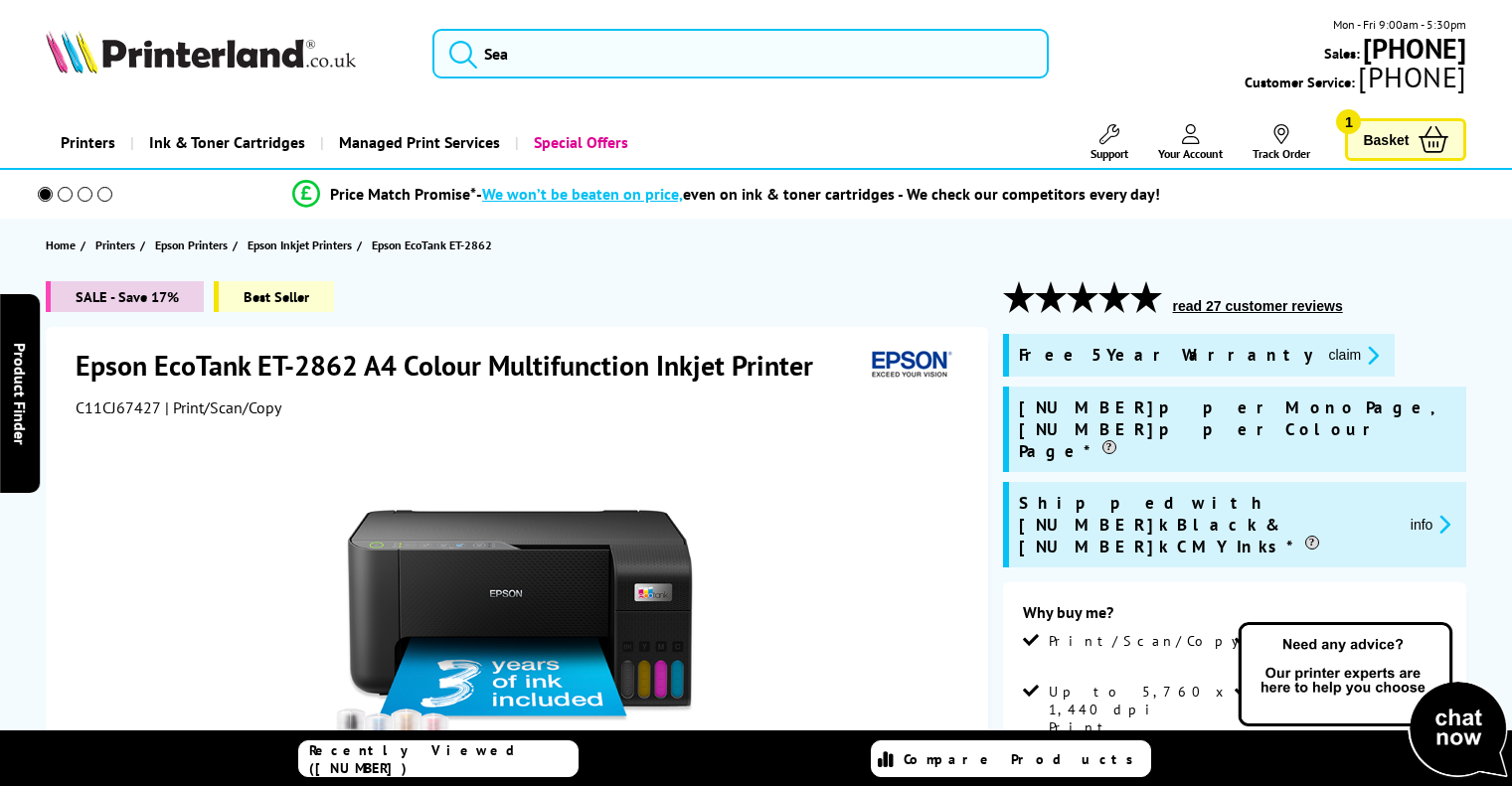 scroll, scrollTop: 0, scrollLeft: 0, axis: both 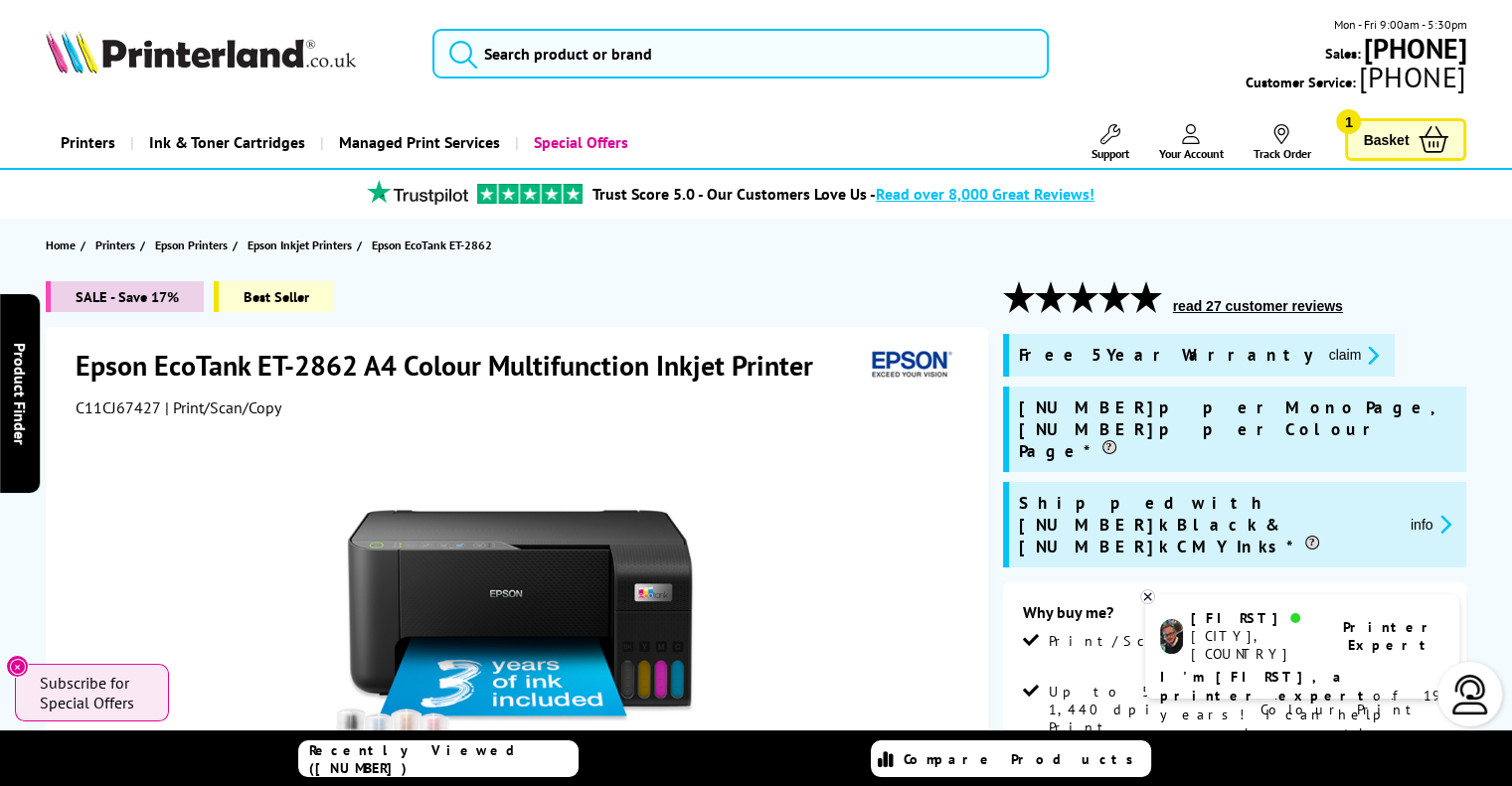 click on "Basket" at bounding box center (1386, 139) 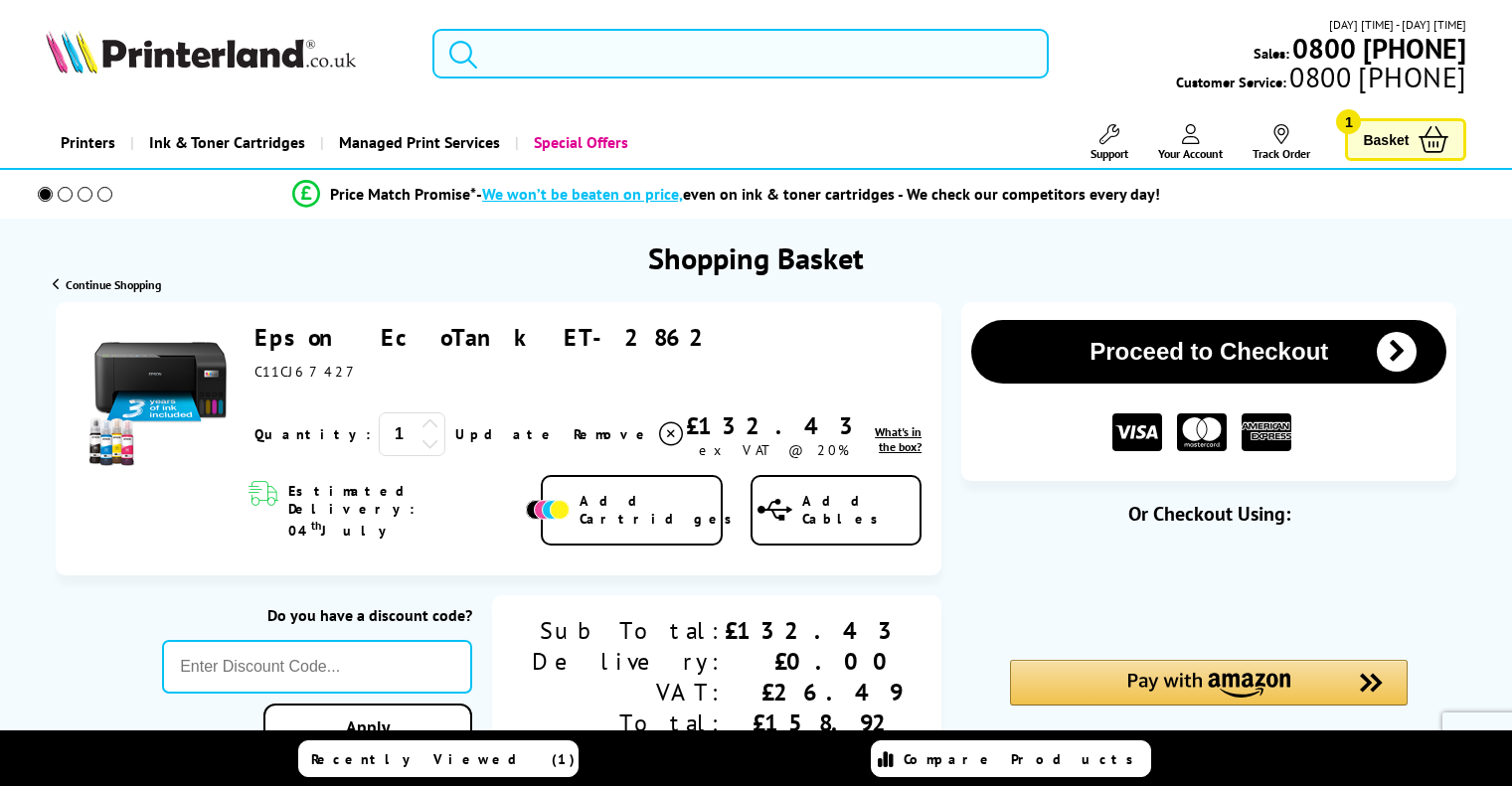 scroll, scrollTop: 0, scrollLeft: 0, axis: both 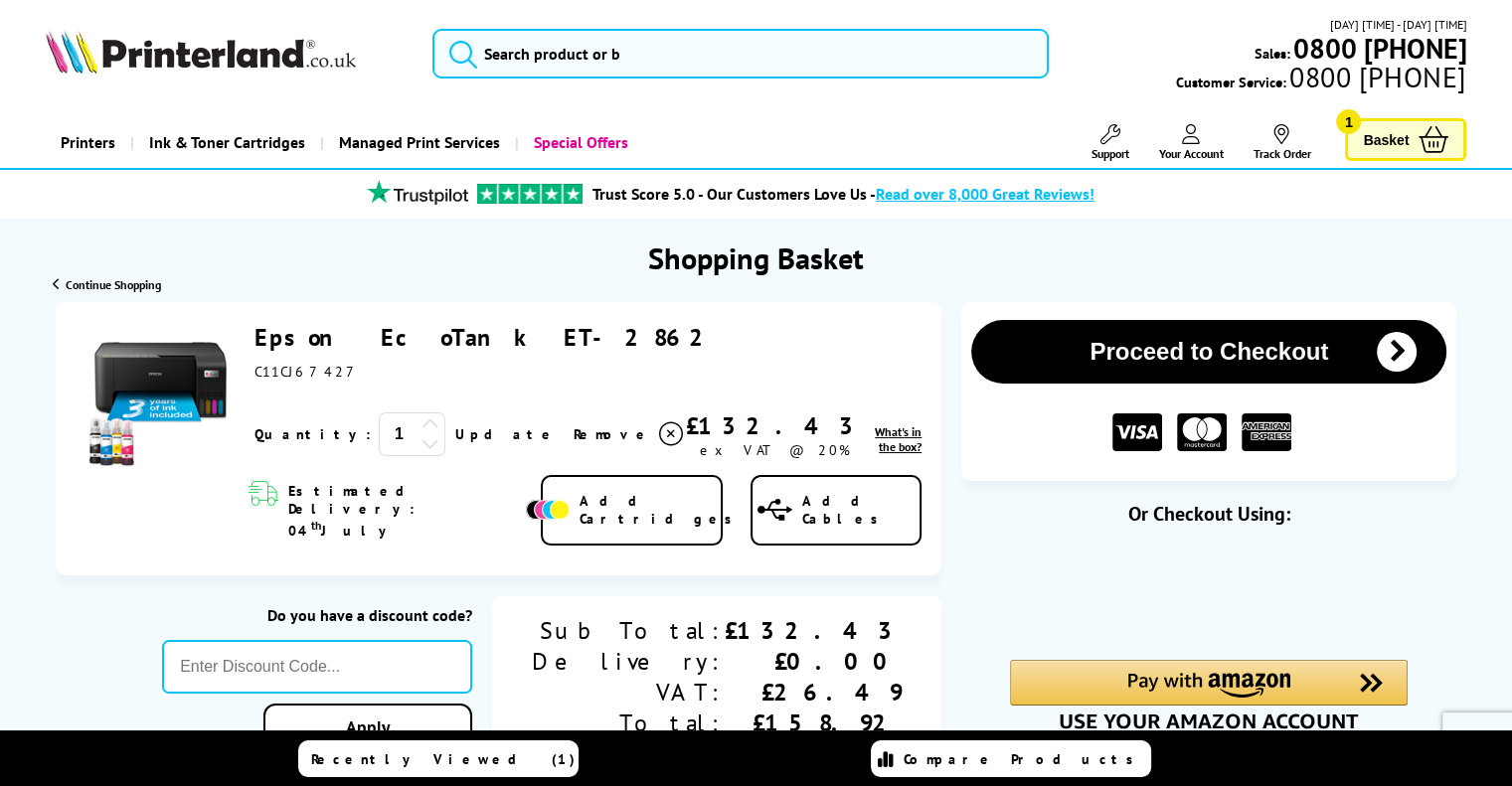 click on "Proceed to Checkout" at bounding box center [1209, 352] 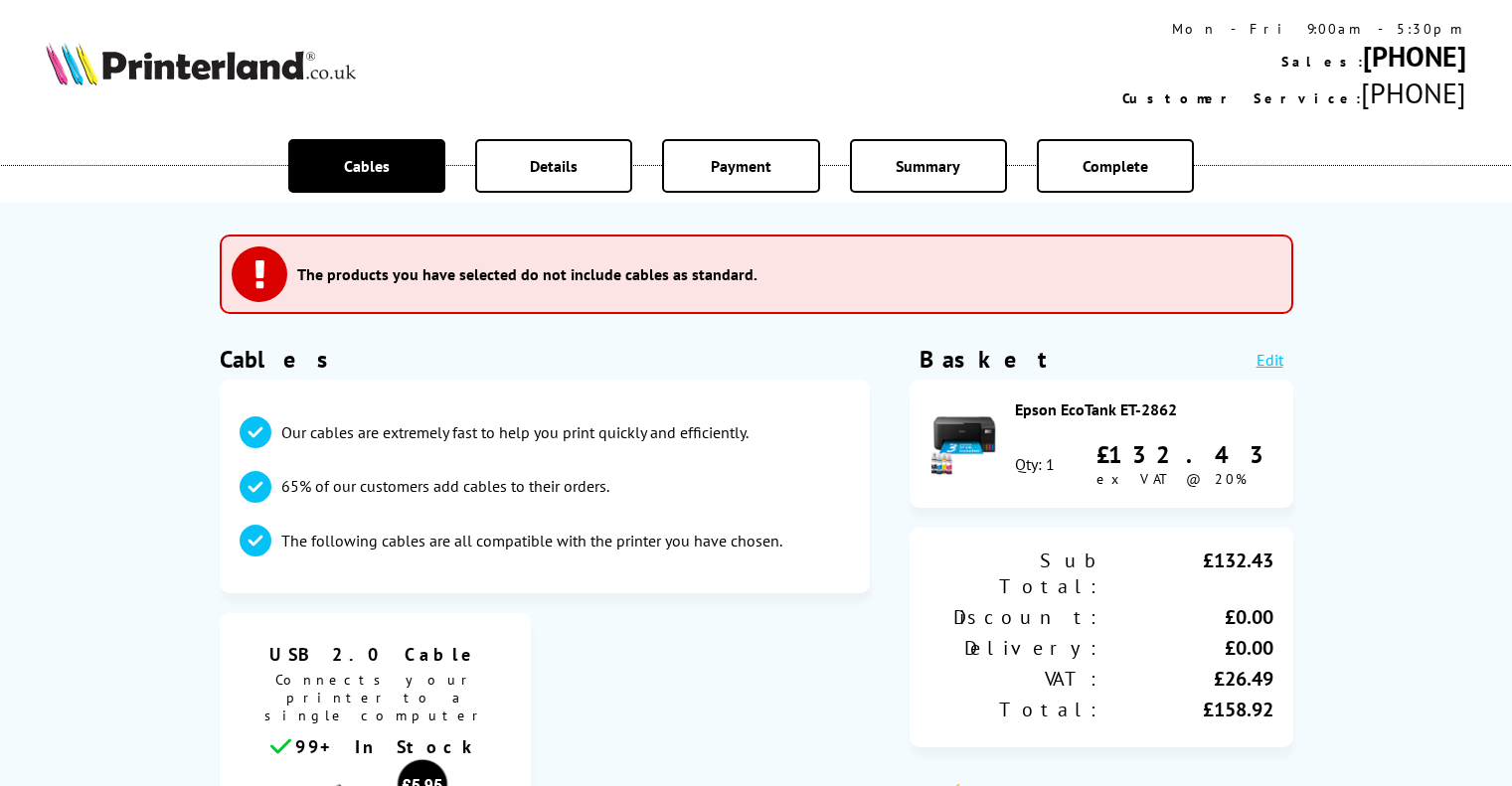 scroll, scrollTop: 0, scrollLeft: 0, axis: both 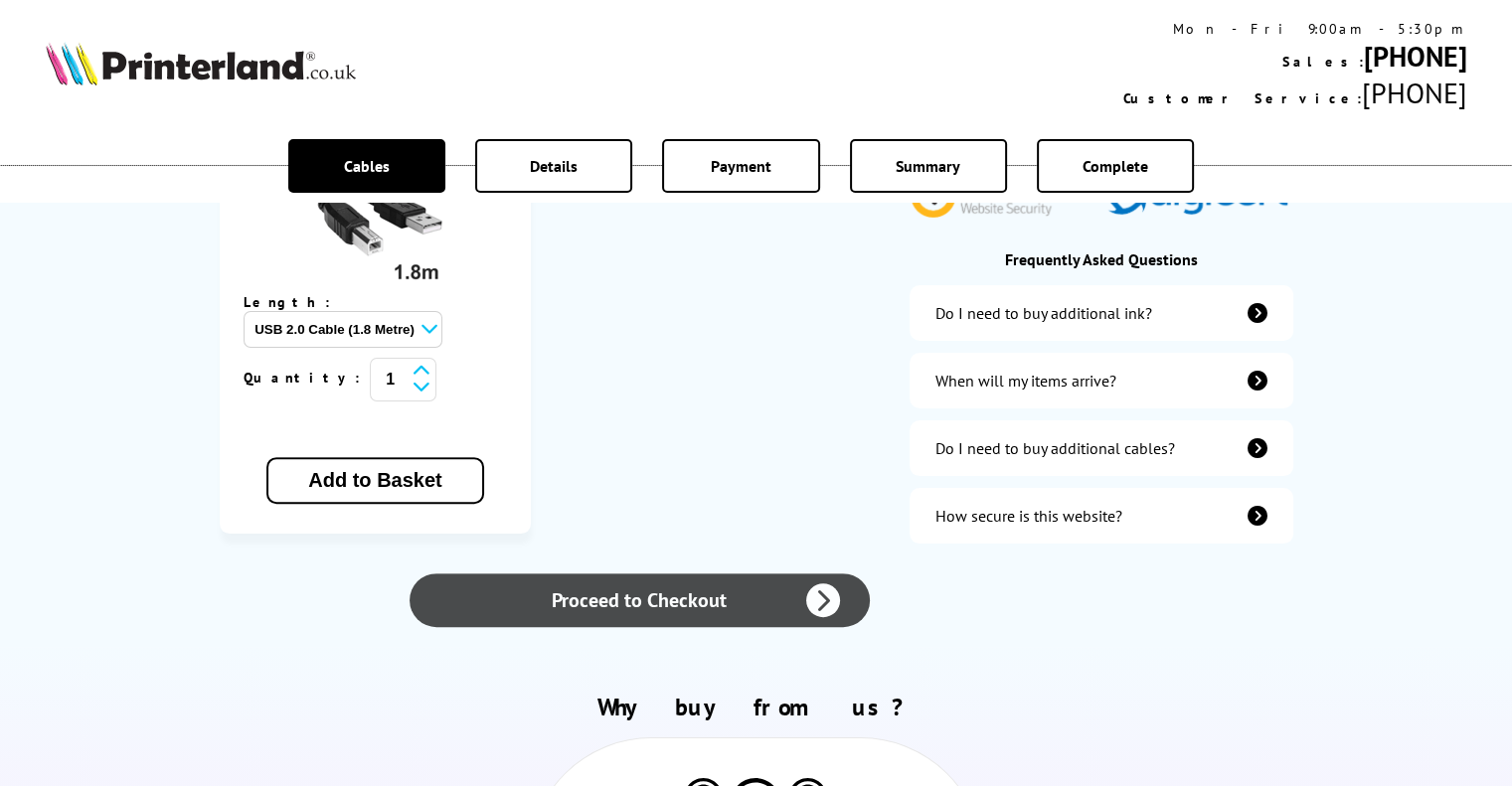 click on "Proceed to Checkout" at bounding box center (639, 600) 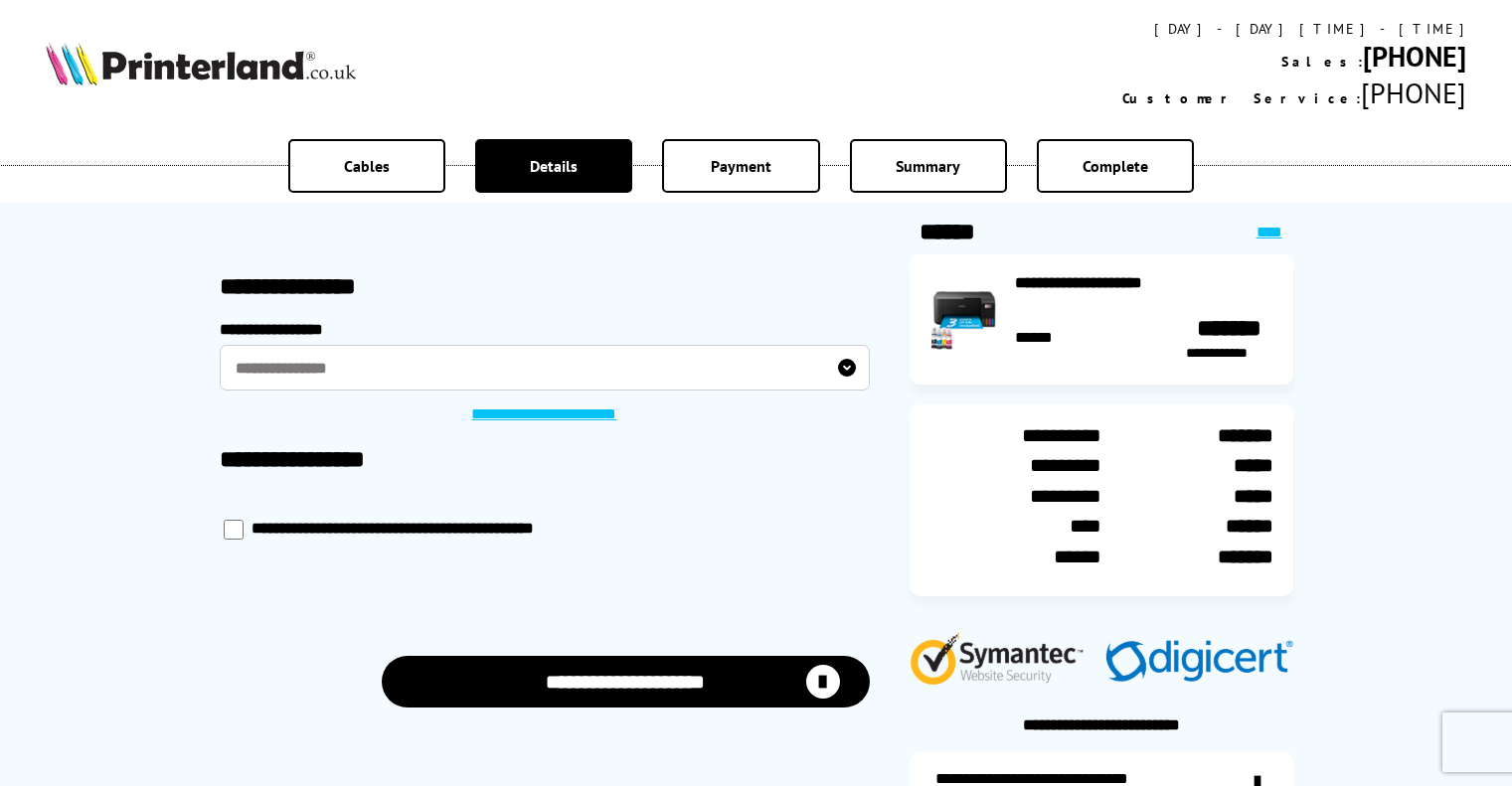 scroll, scrollTop: 0, scrollLeft: 0, axis: both 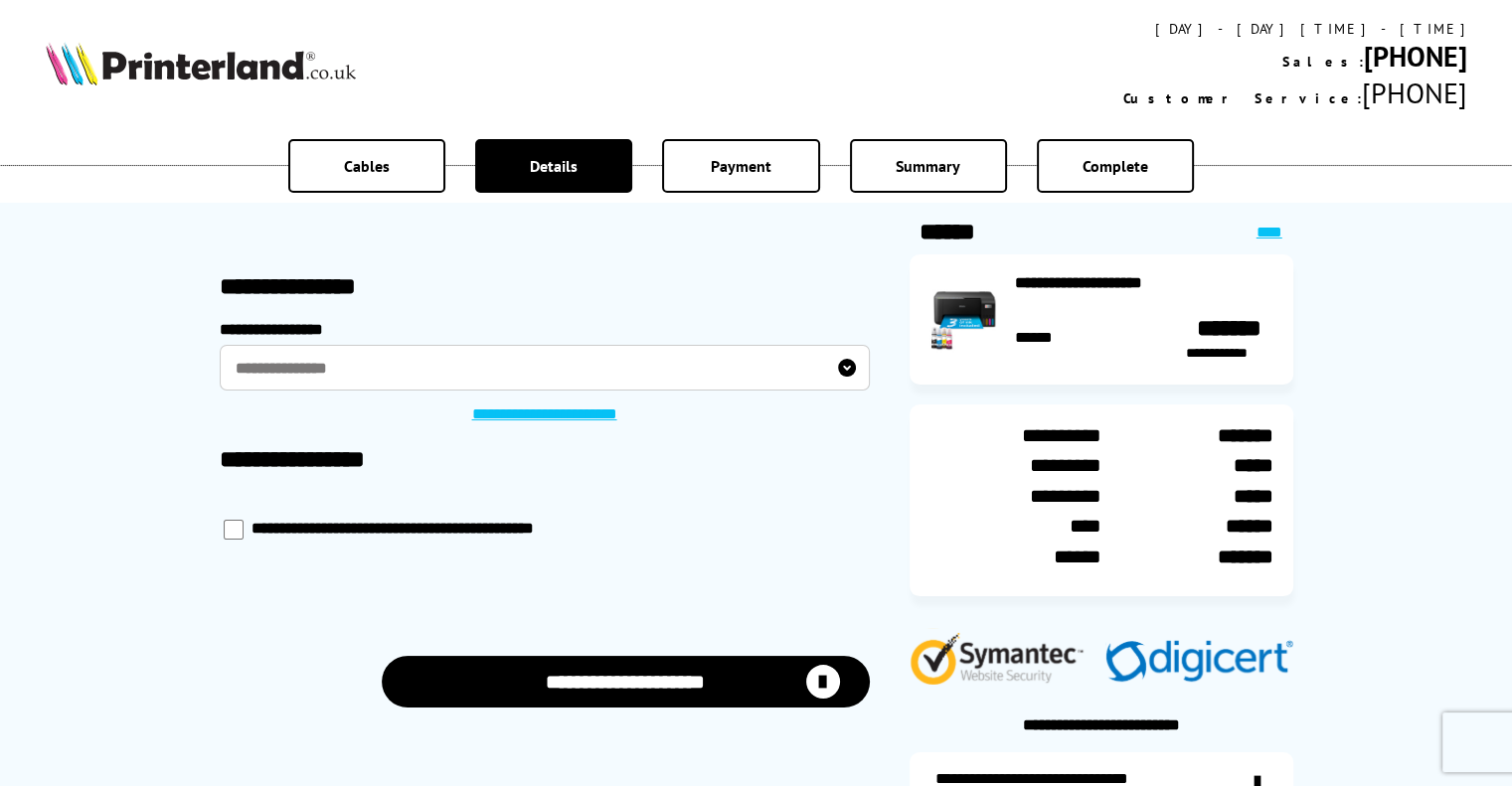 click on "**********" at bounding box center (545, 368) 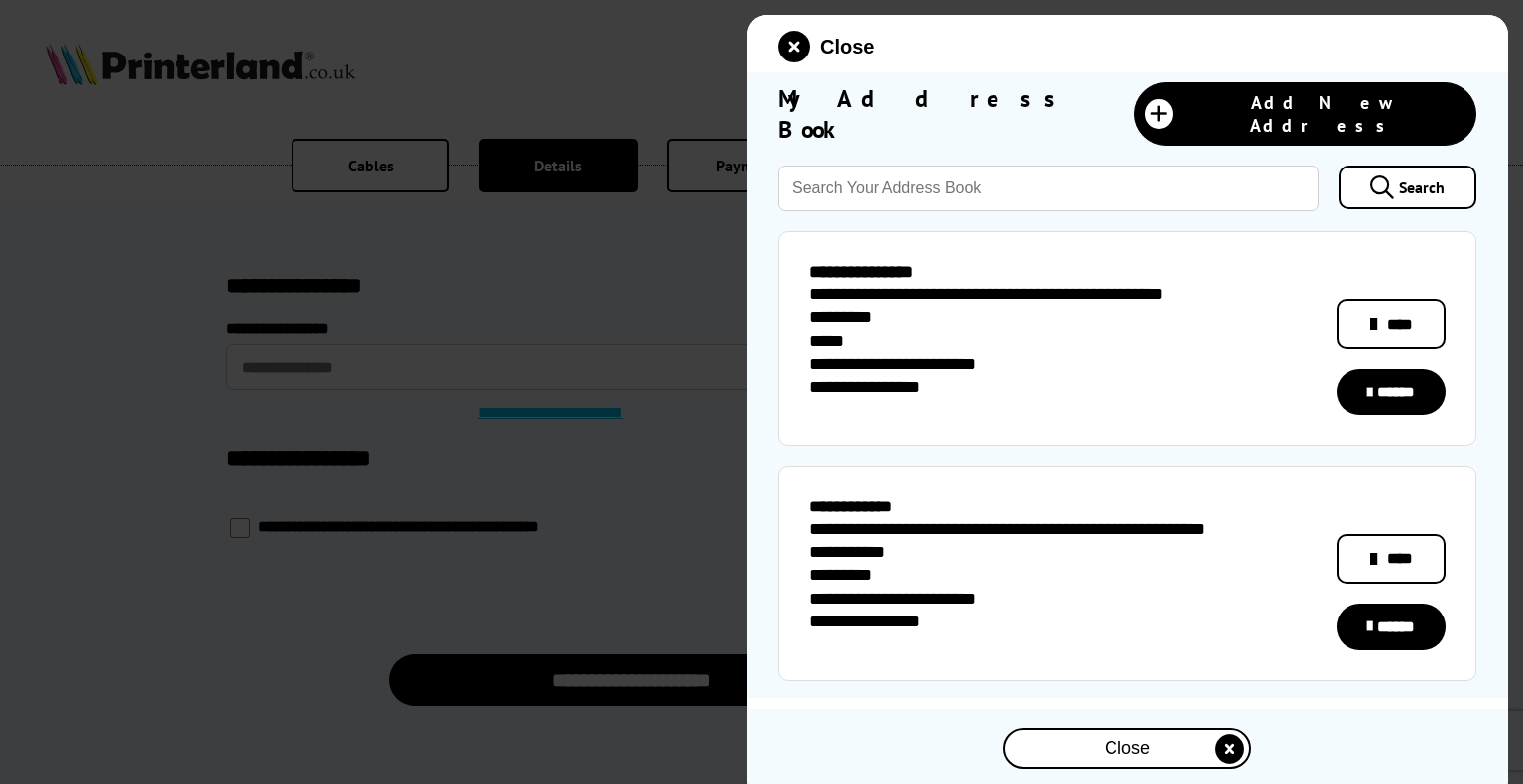click on "******" at bounding box center [1391, 392] 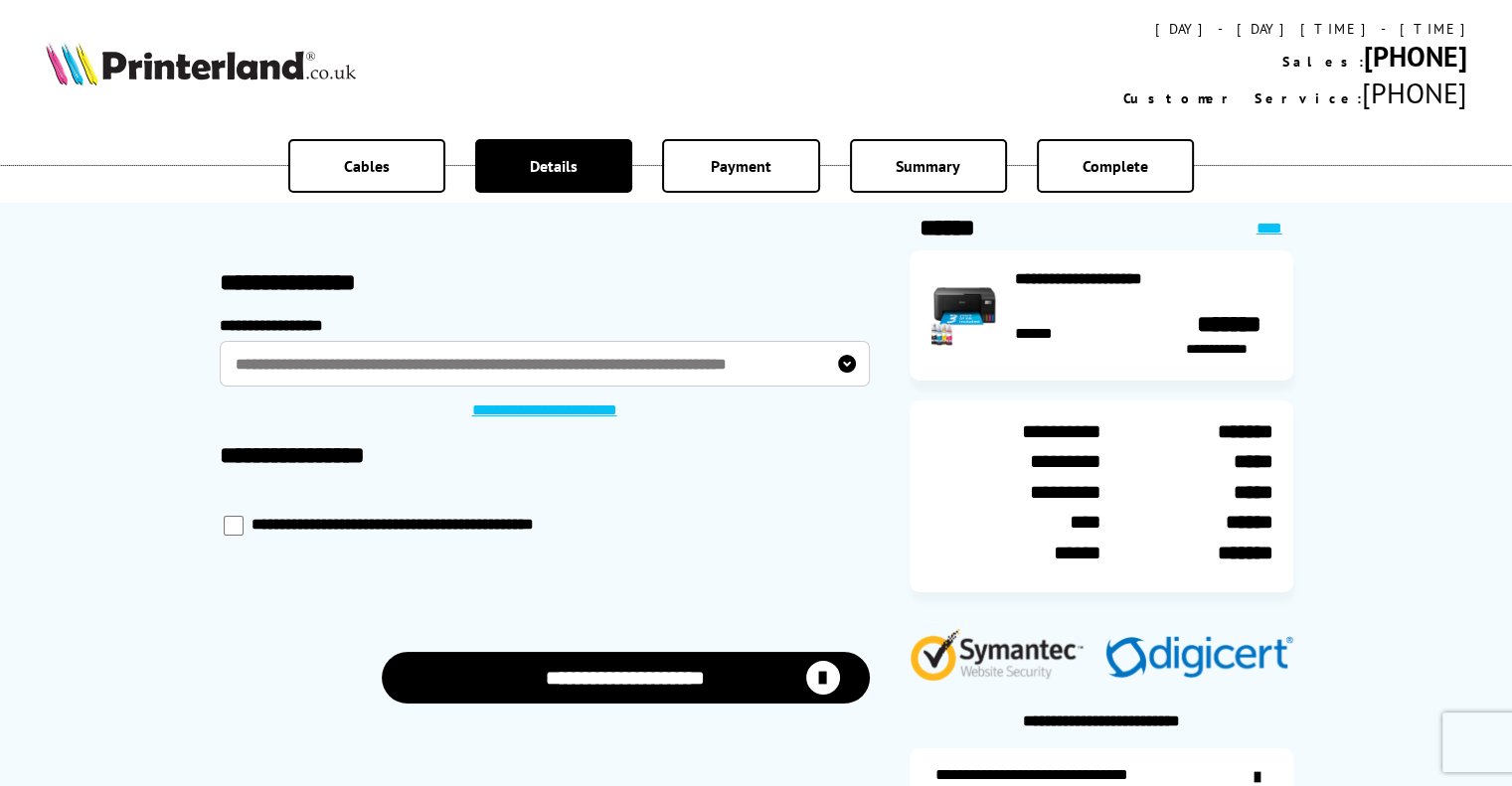 scroll, scrollTop: 0, scrollLeft: 0, axis: both 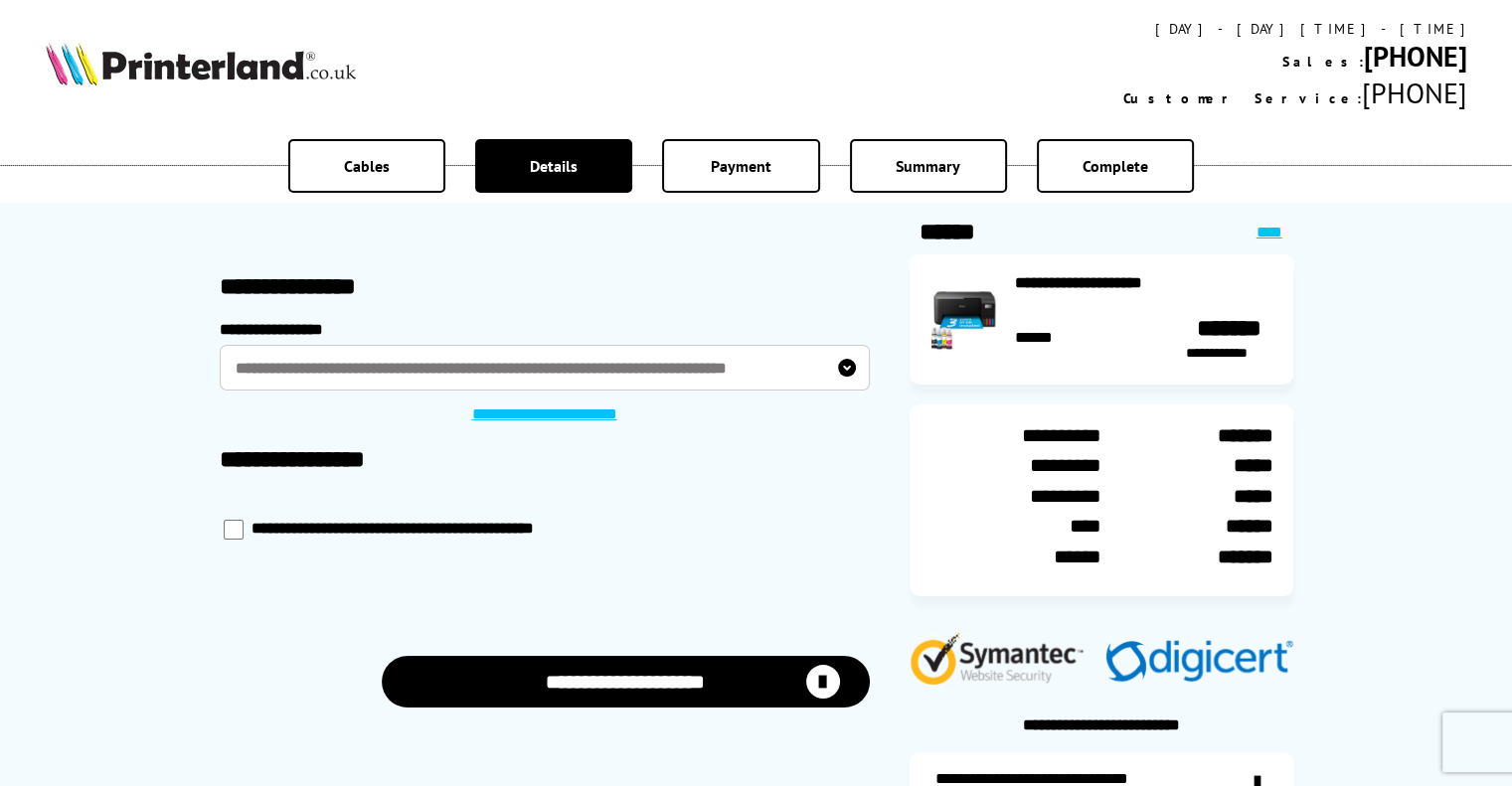 click on "**********" at bounding box center (625, 681) 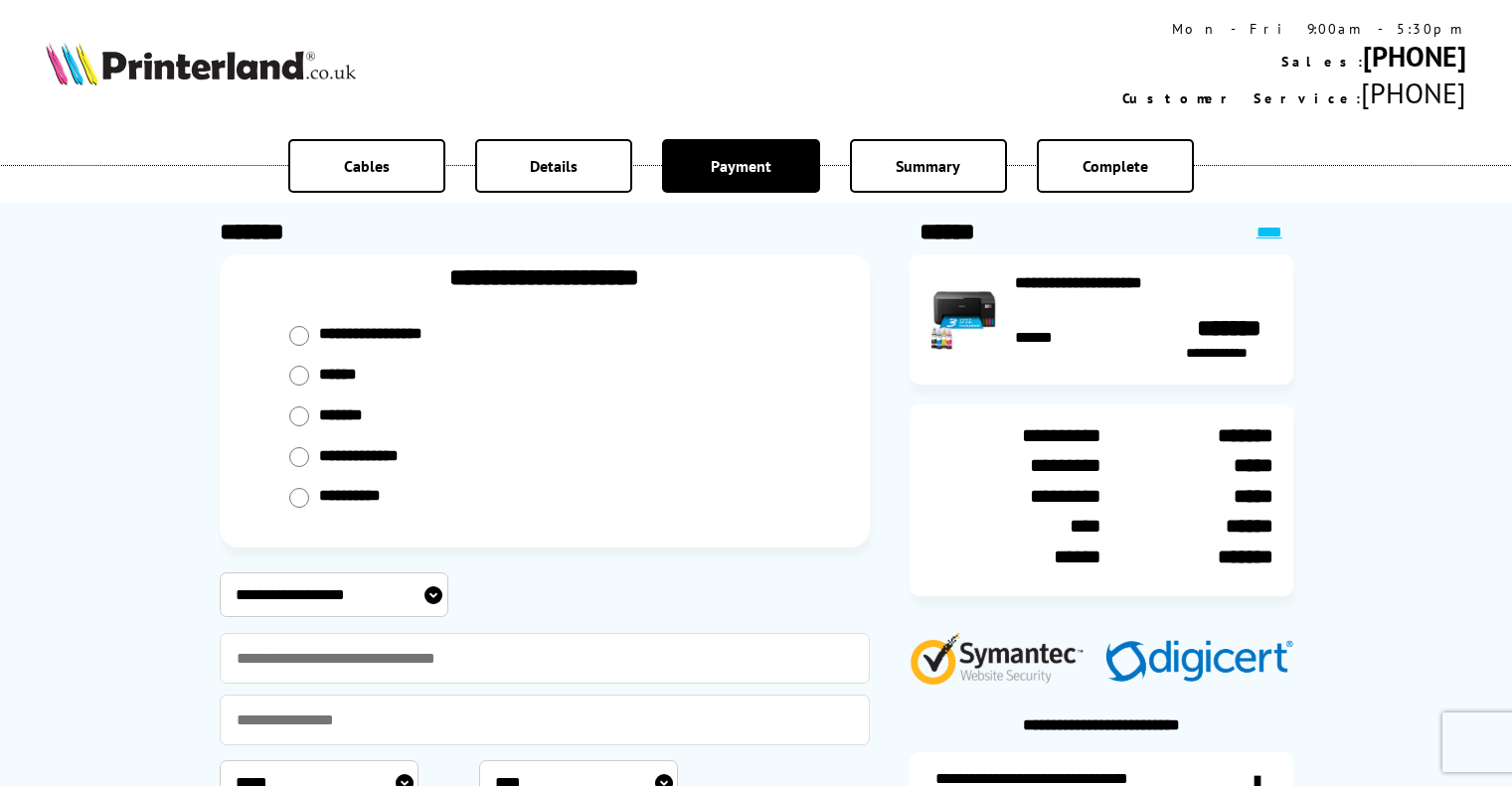 scroll, scrollTop: 0, scrollLeft: 0, axis: both 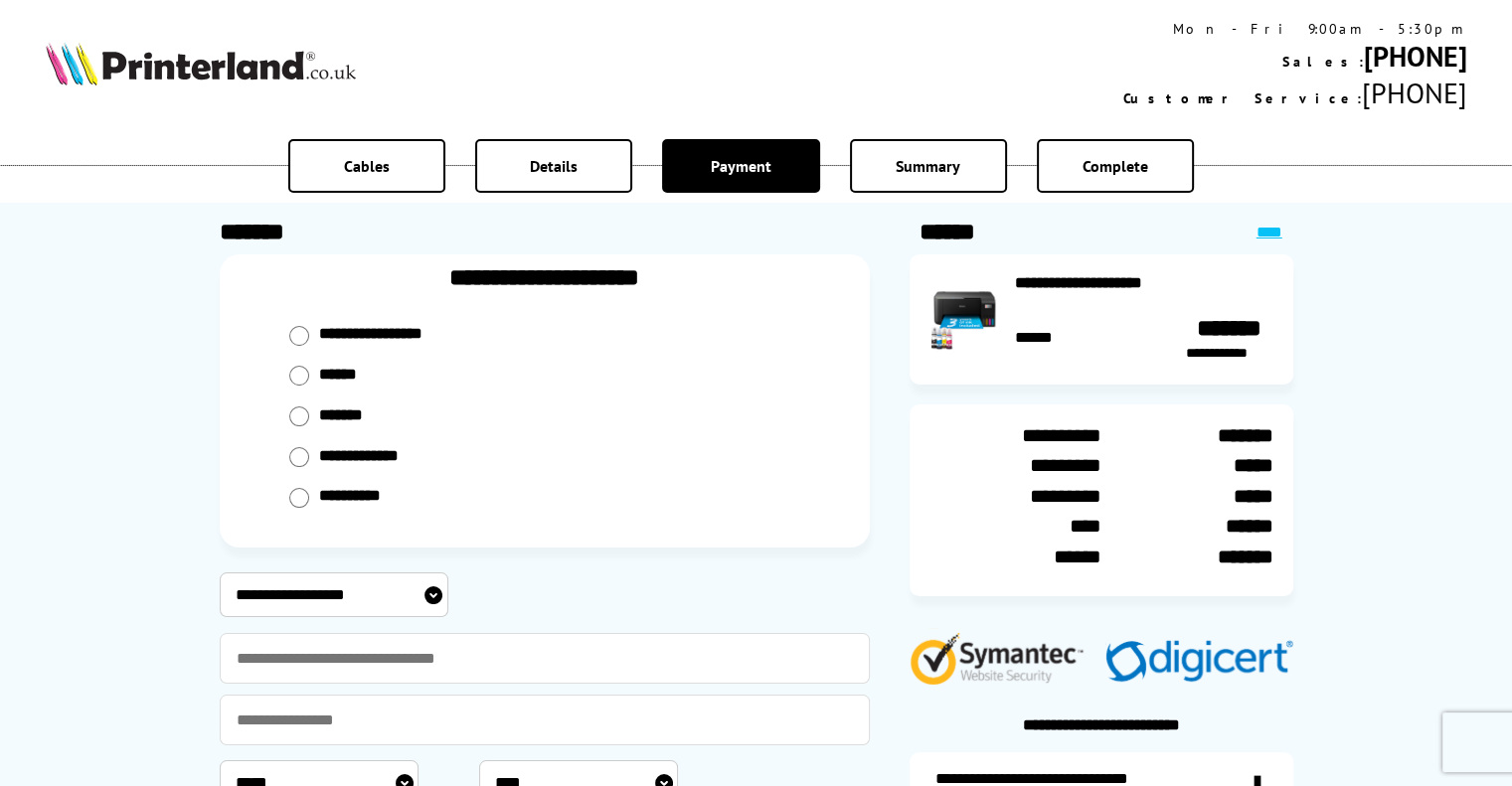 click on "**********" at bounding box center (334, 594) 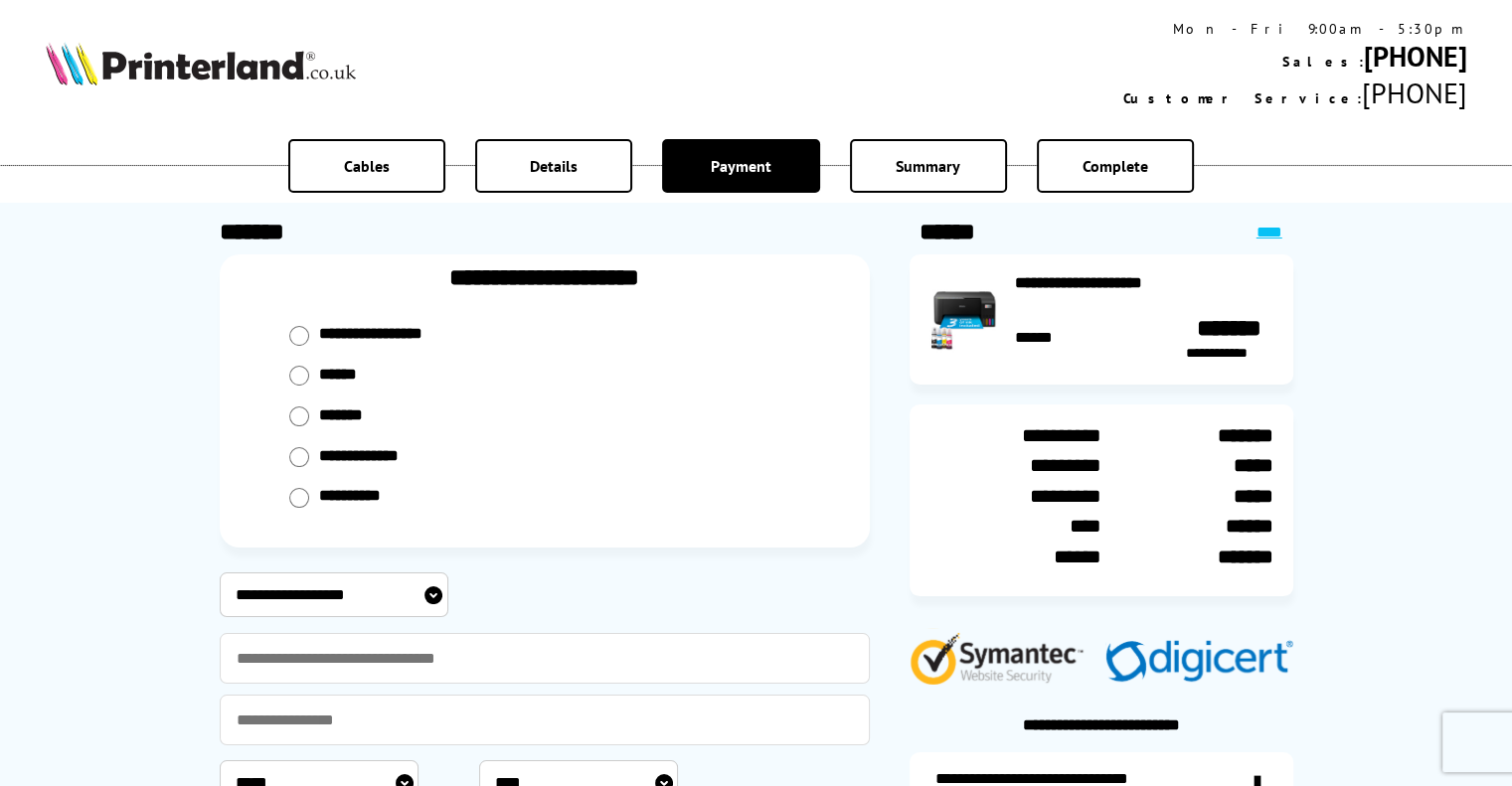 select on "**********" 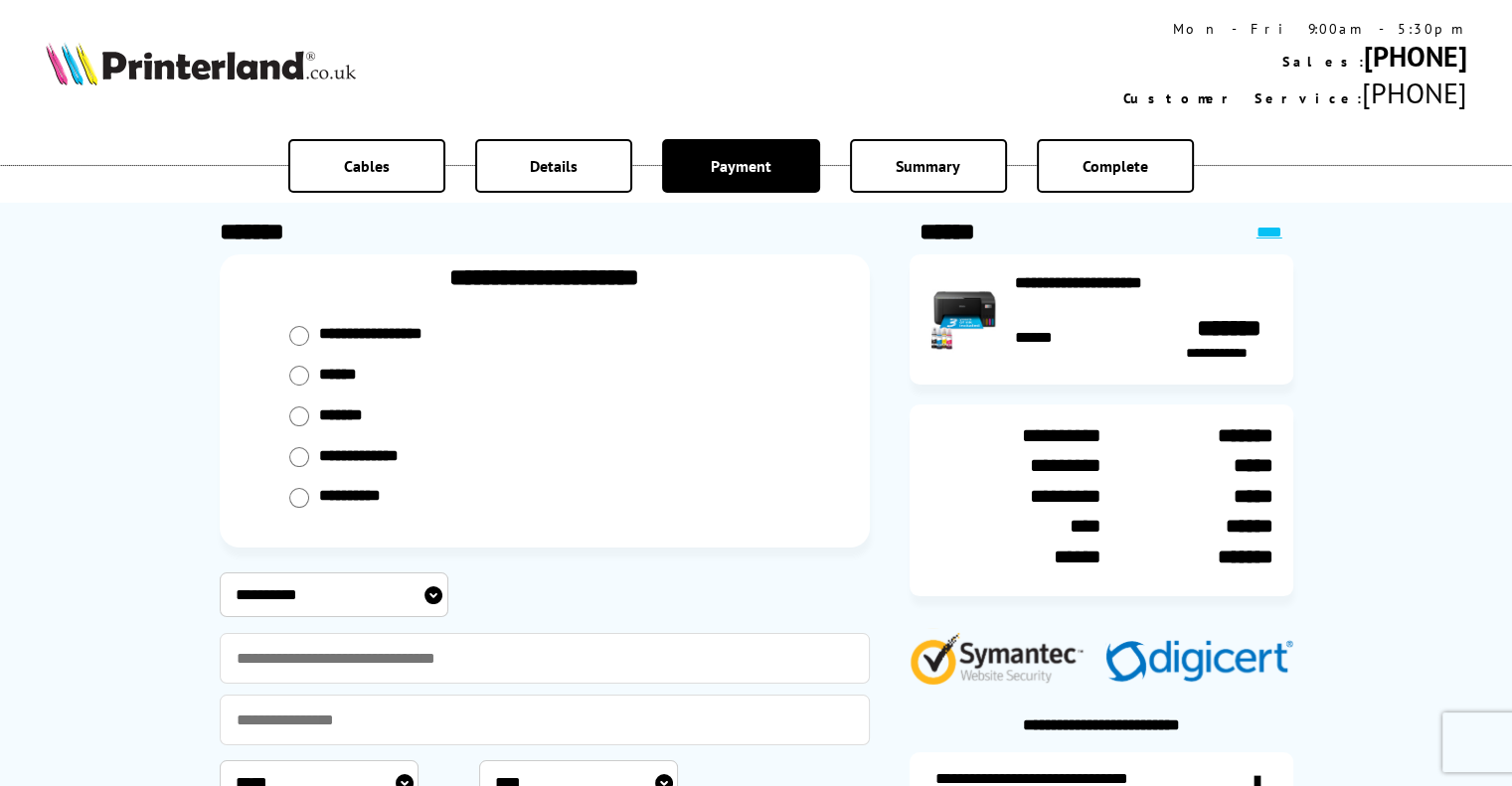 click on "**********" at bounding box center (334, 594) 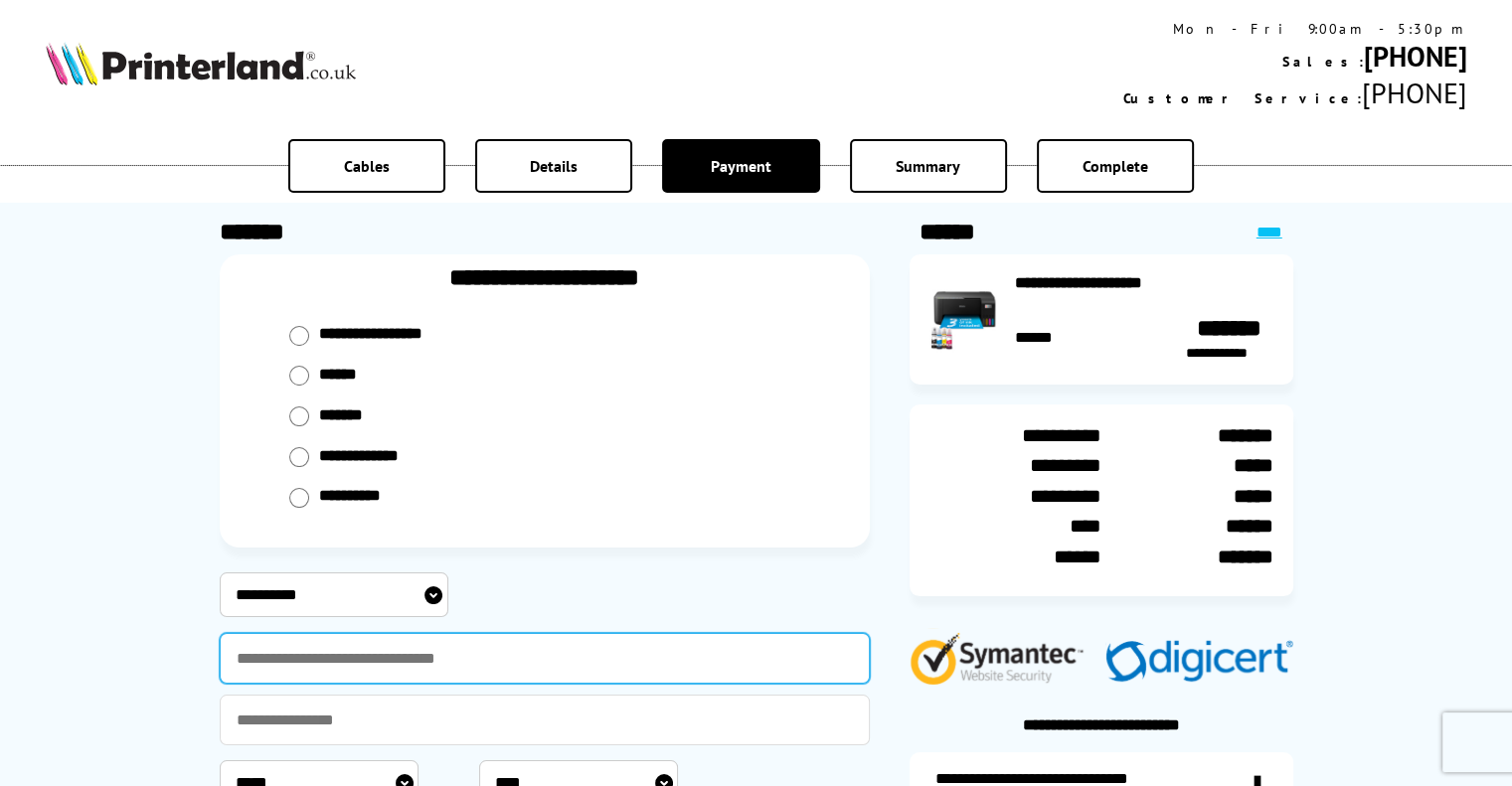 click at bounding box center [545, 658] 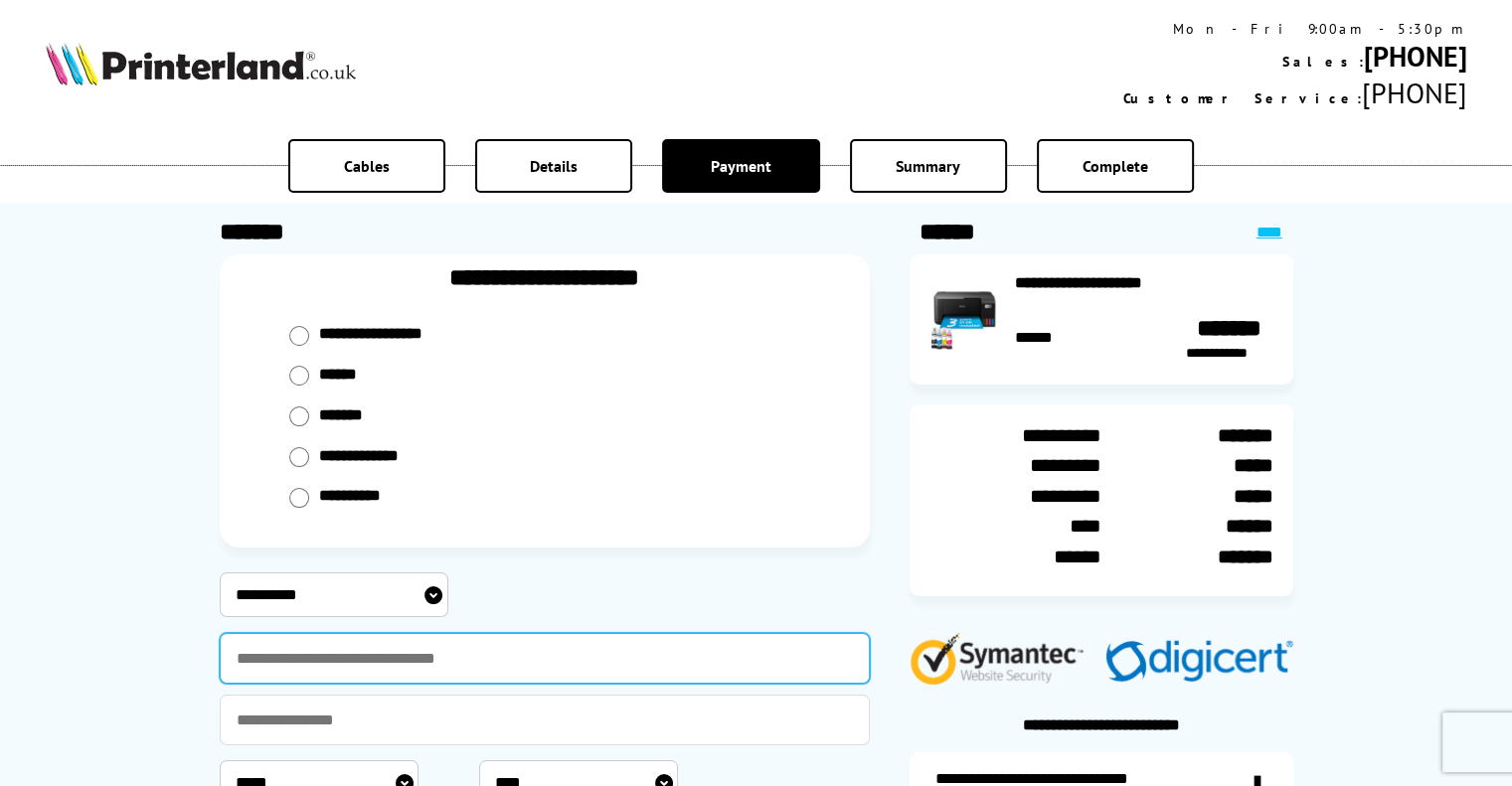 type on "********" 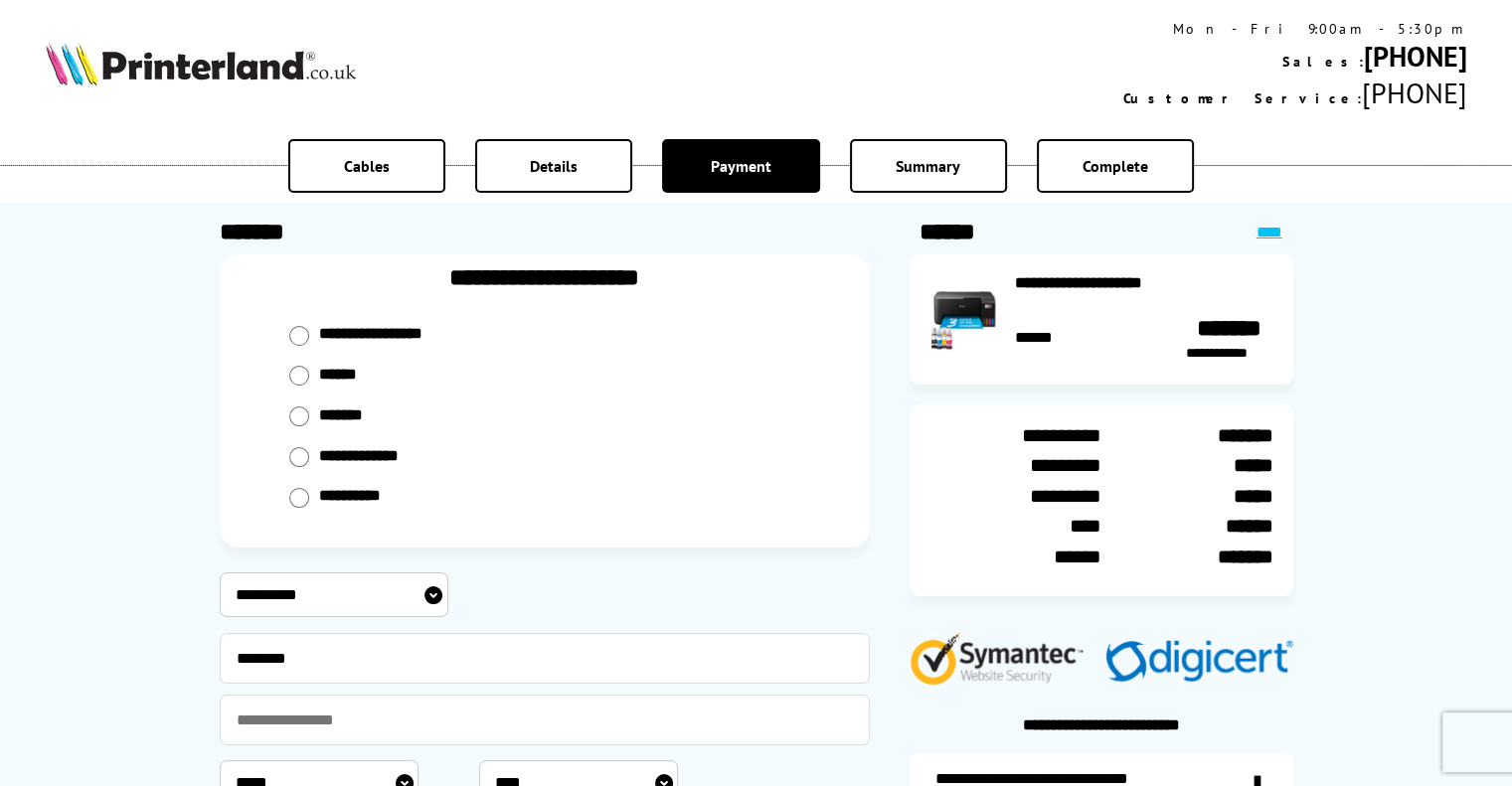 type on "**********" 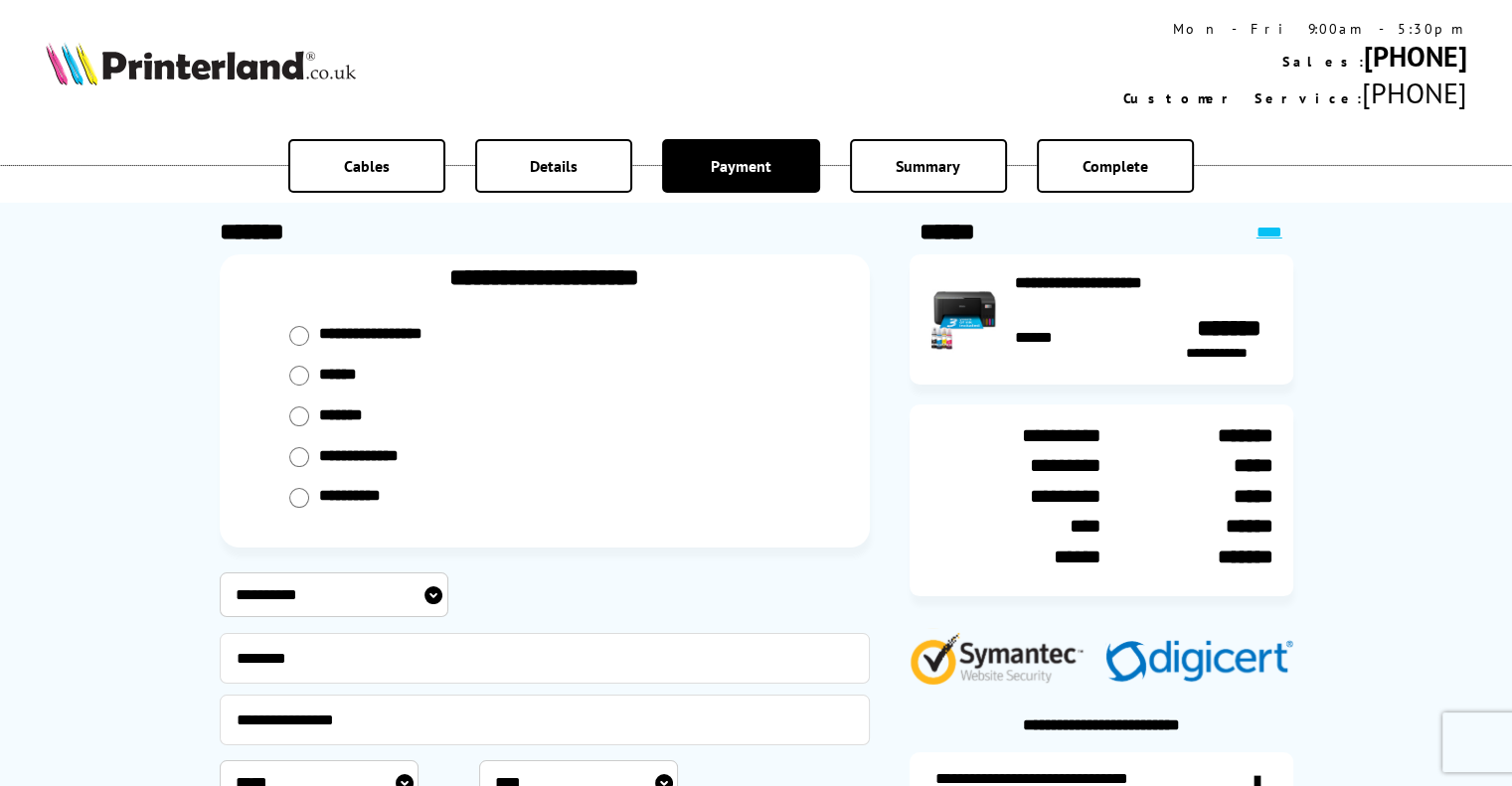 select on "*" 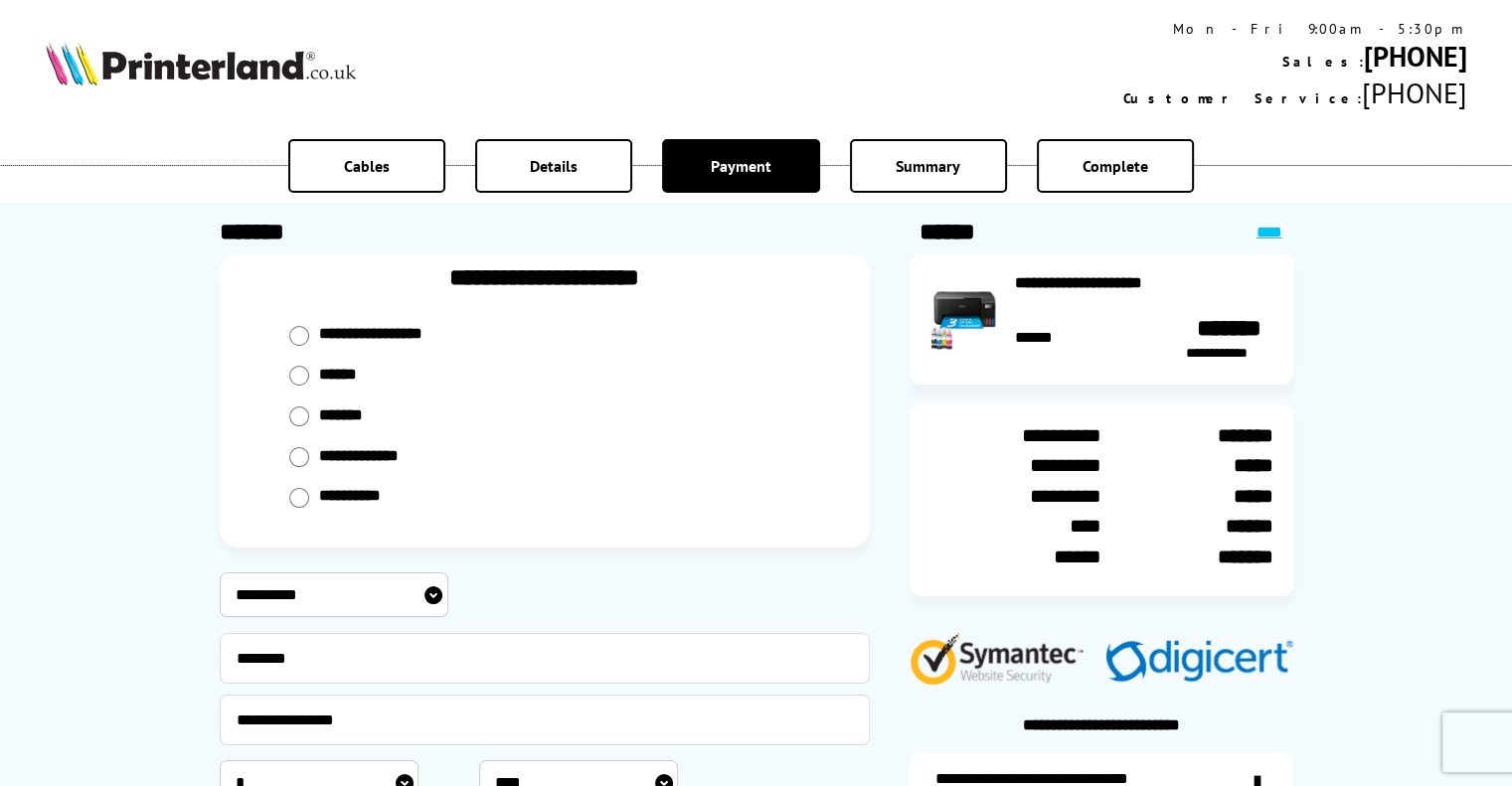 select on "****" 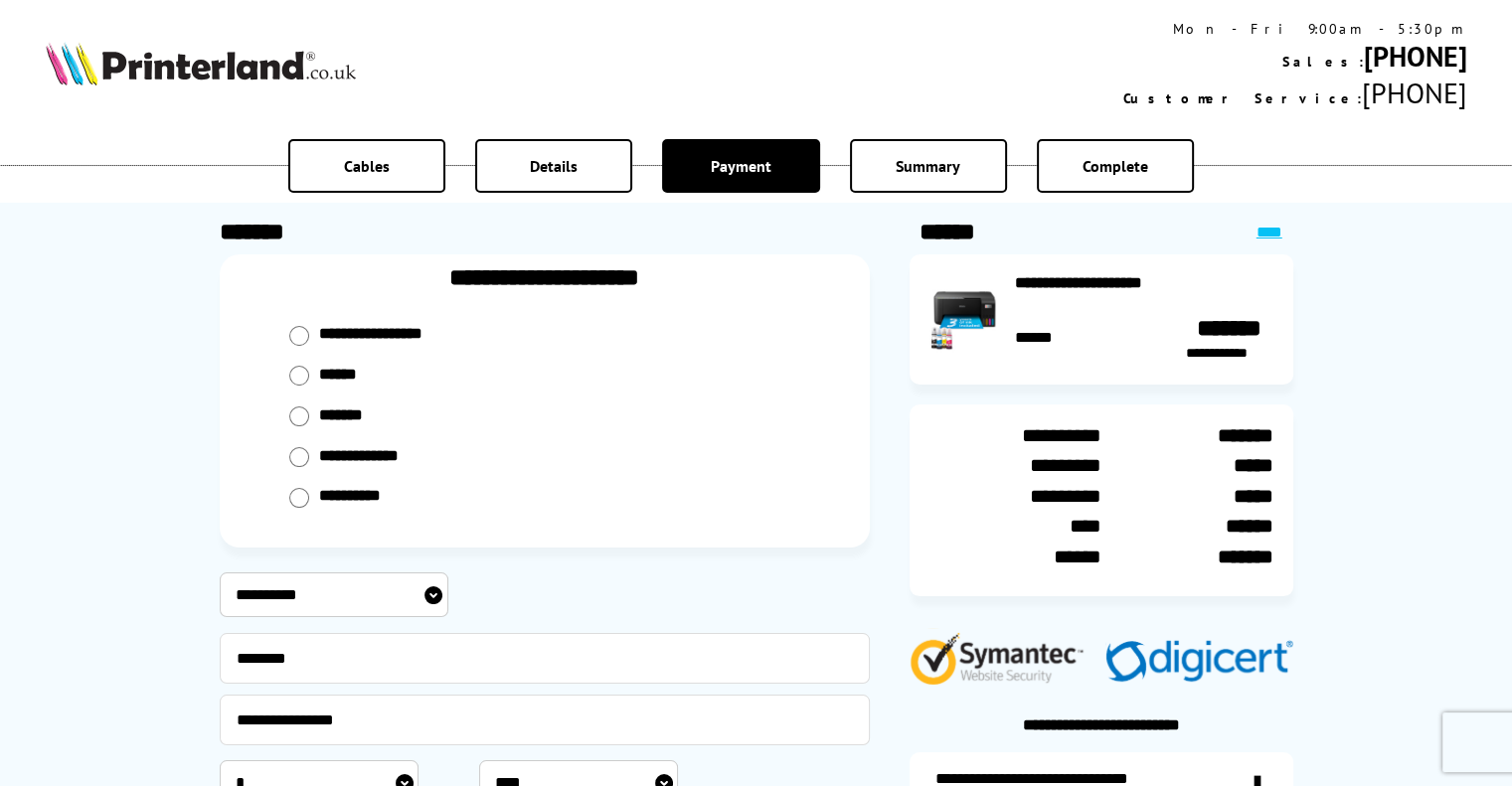 type on "***" 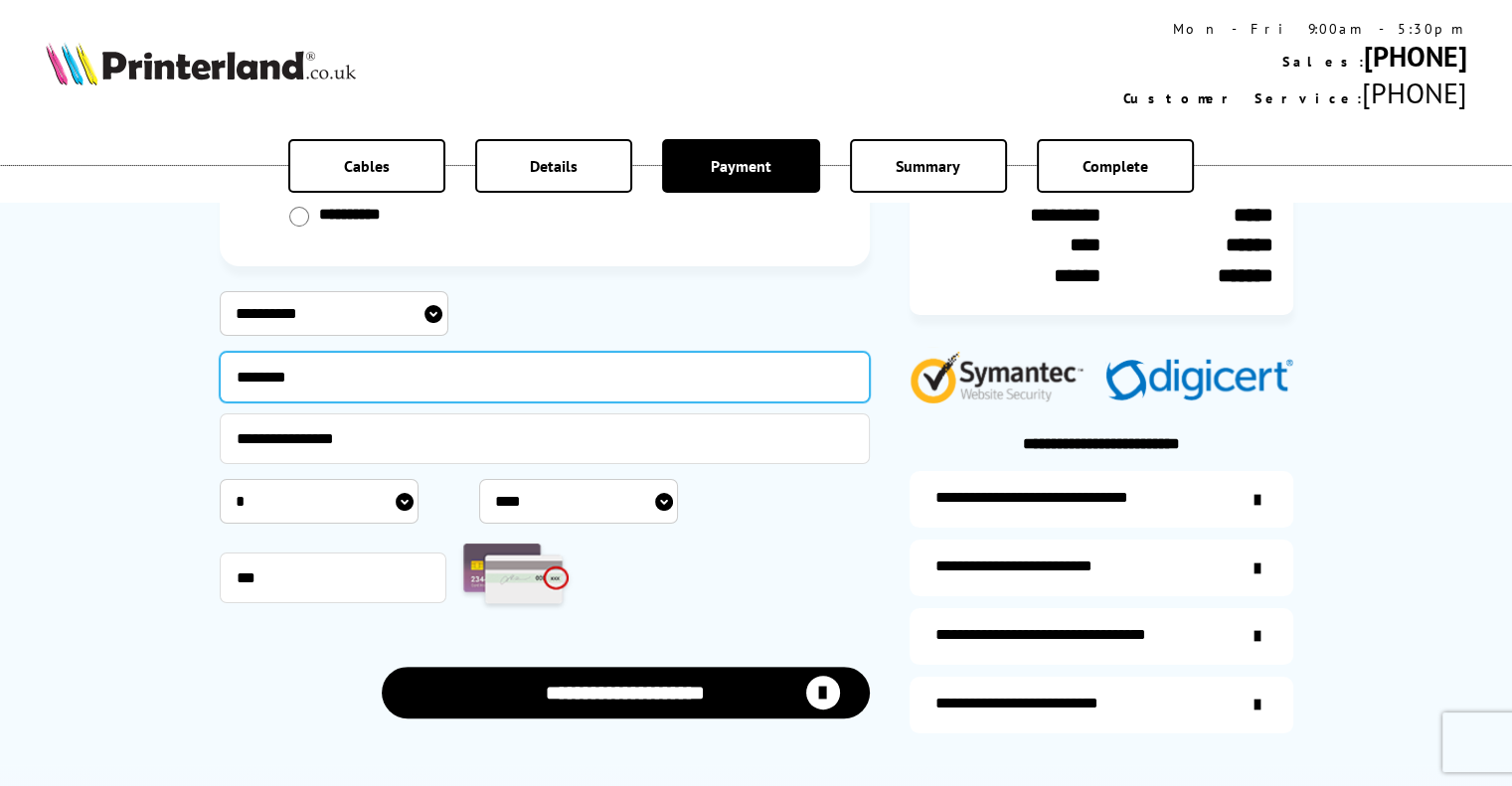scroll, scrollTop: 282, scrollLeft: 0, axis: vertical 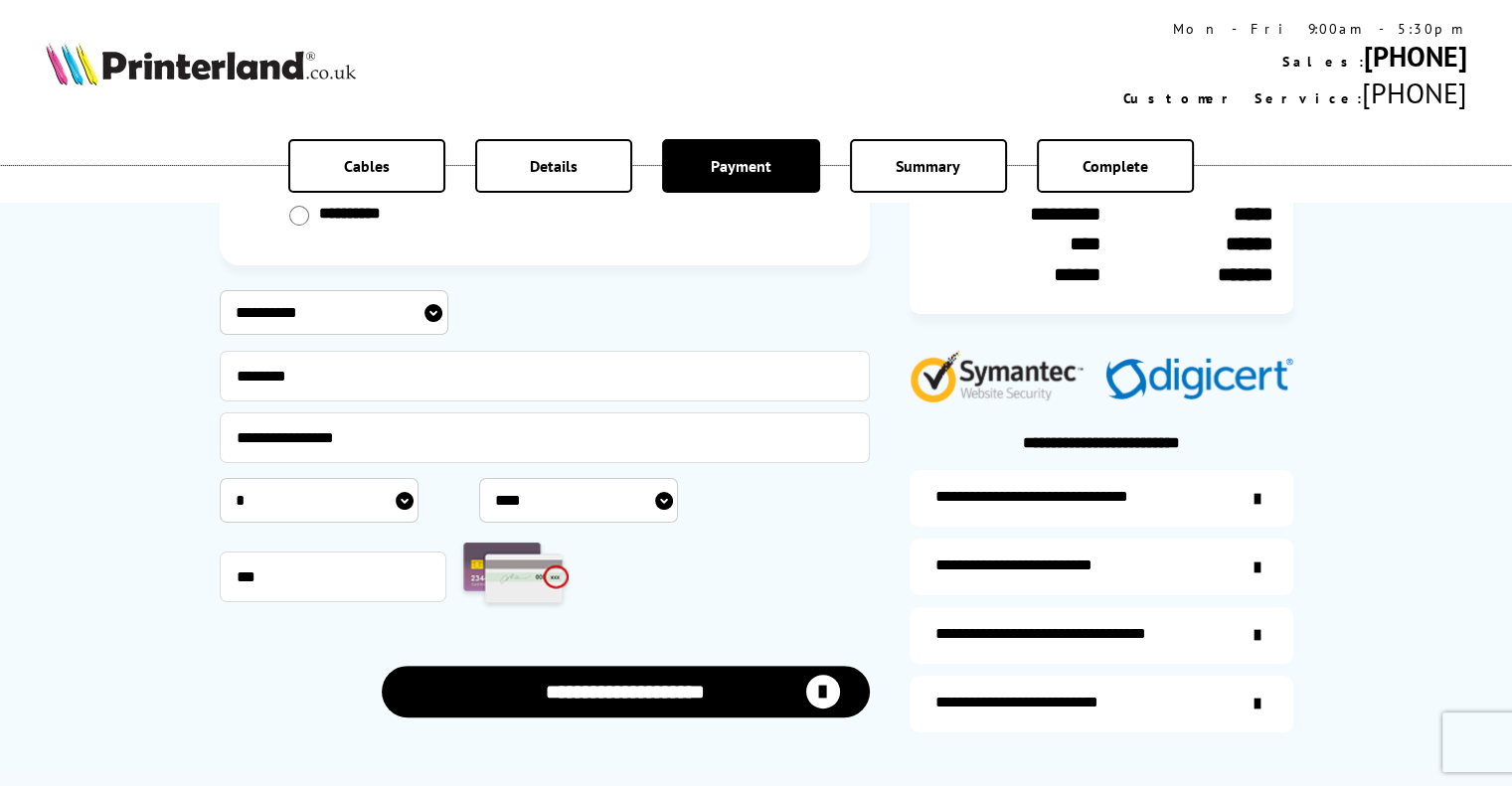 click on "**********" at bounding box center [625, 691] 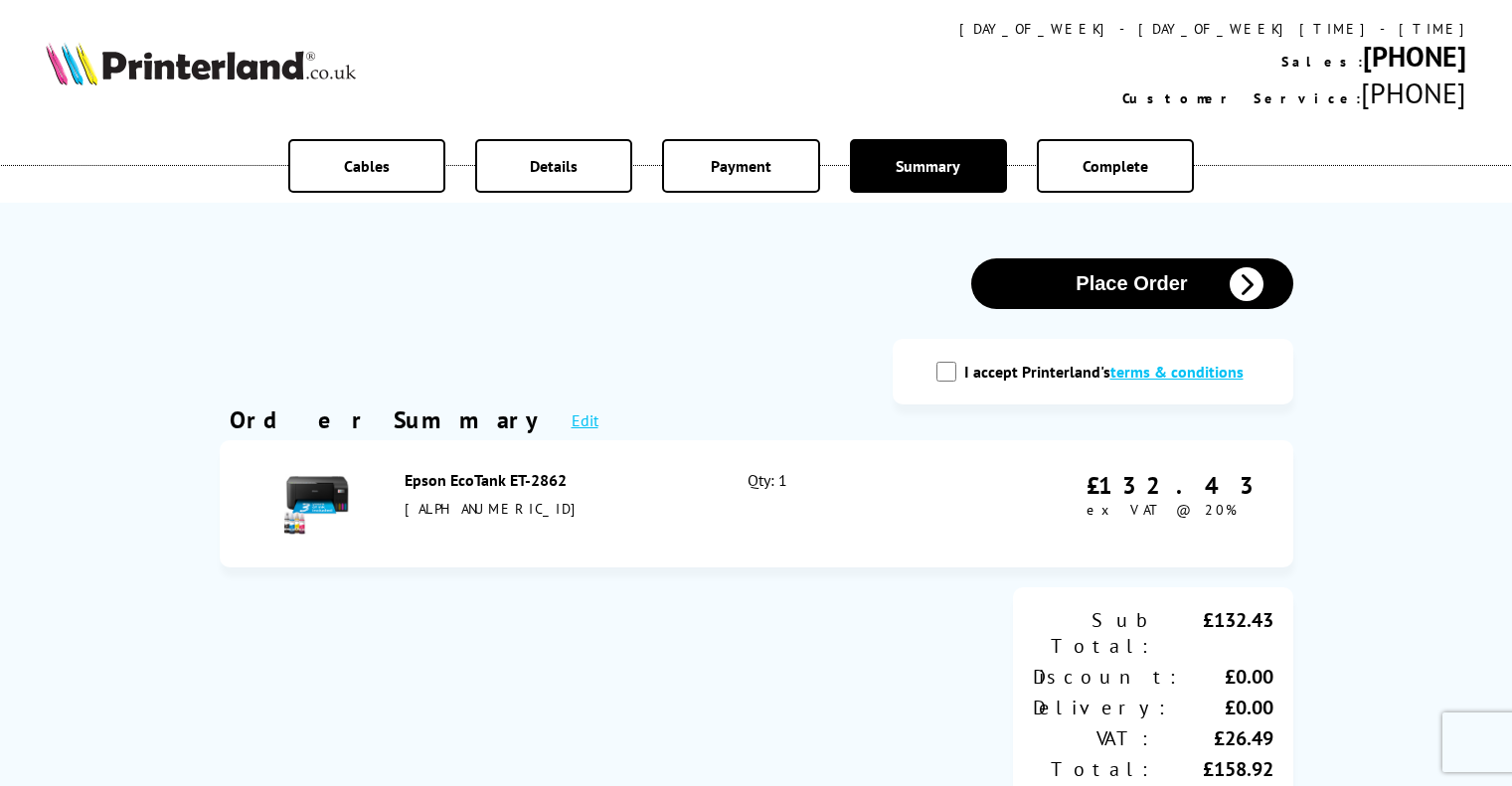 scroll, scrollTop: 0, scrollLeft: 0, axis: both 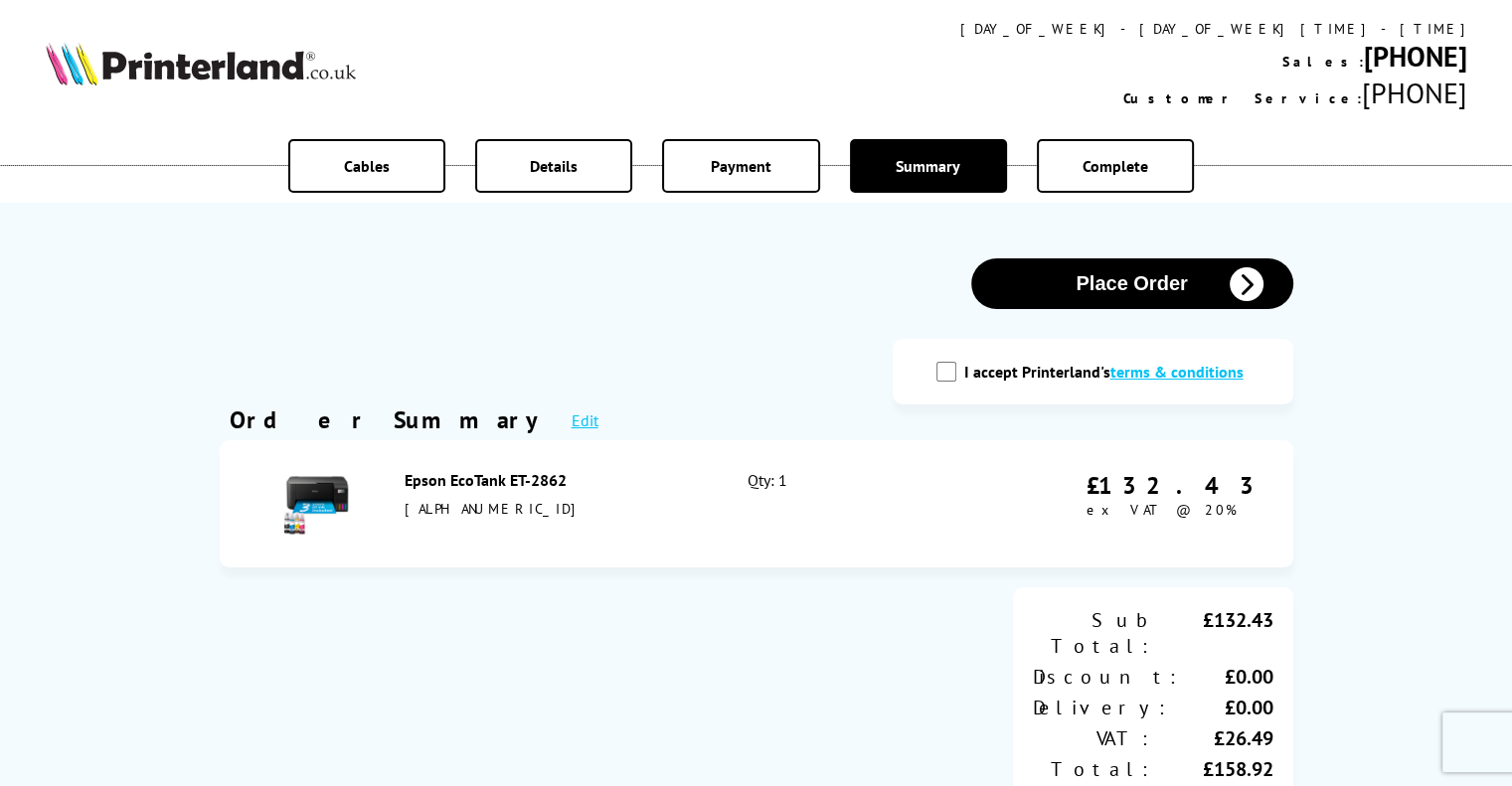 click on "I accept Printerland's  terms & conditions" at bounding box center (1092, 372) 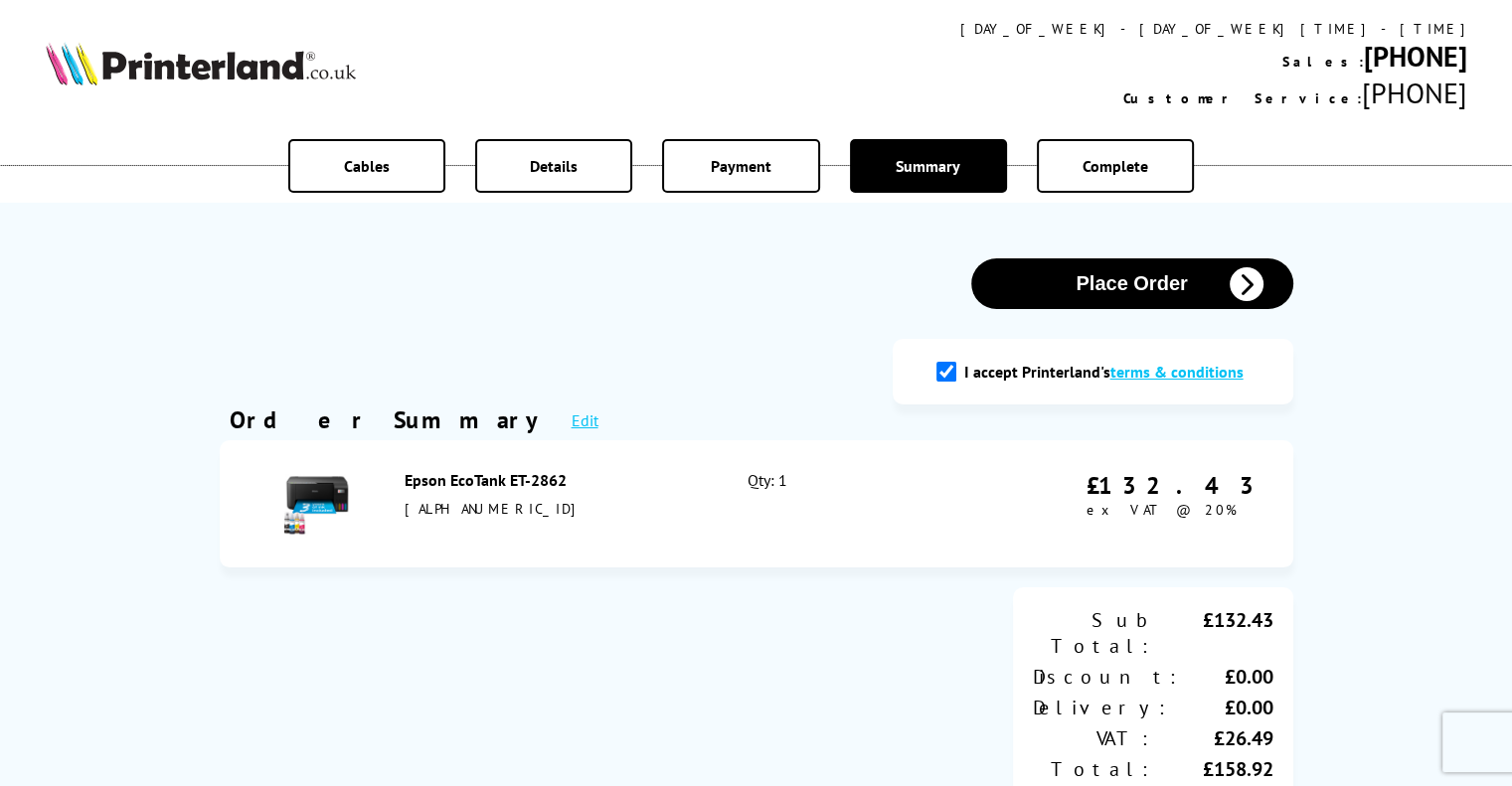 click on "Place Order" at bounding box center (1132, 283) 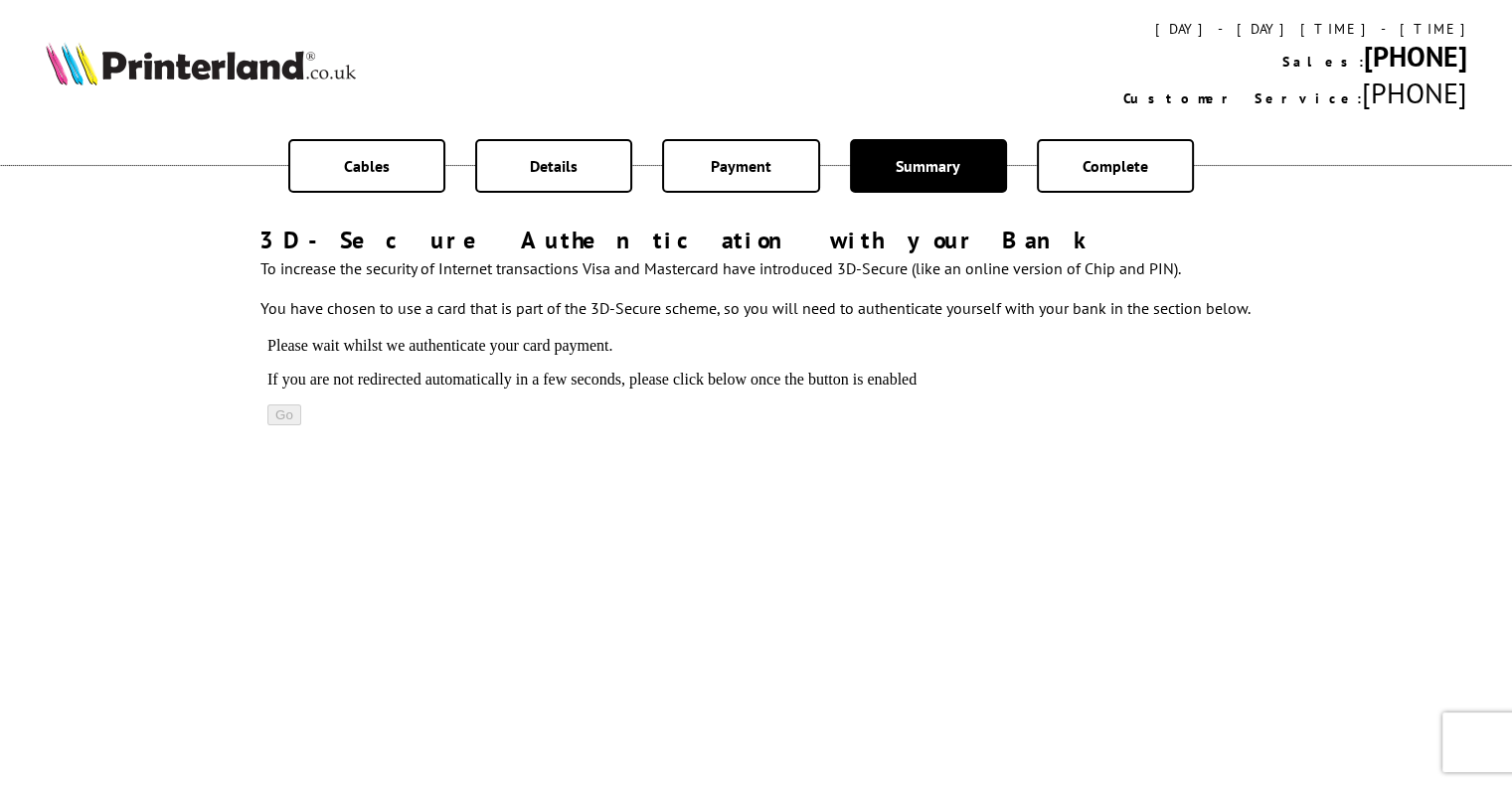 scroll, scrollTop: 0, scrollLeft: 0, axis: both 